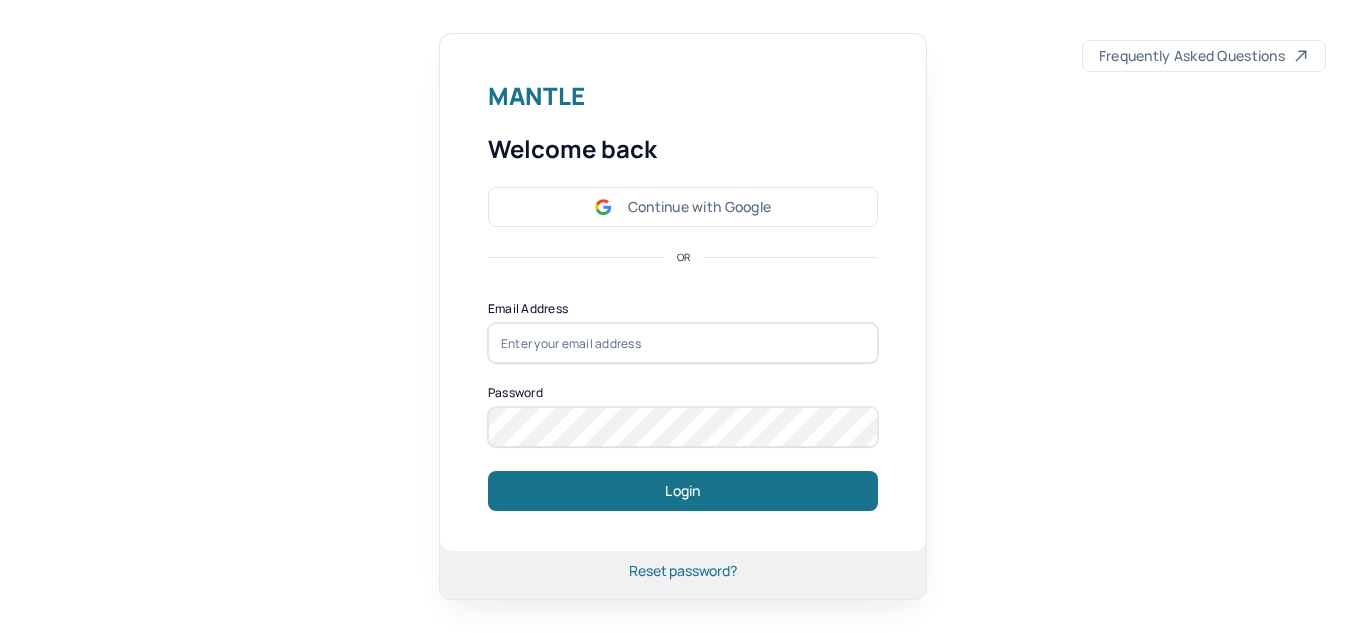 scroll, scrollTop: 0, scrollLeft: 0, axis: both 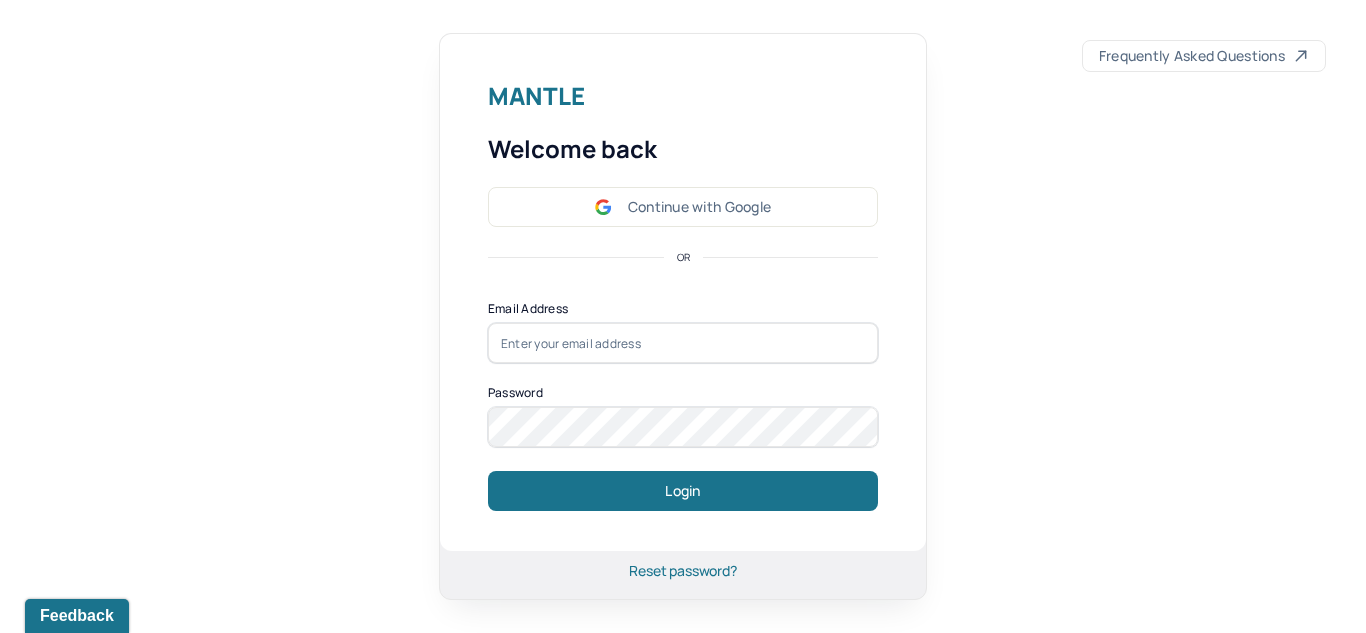 click on "Continue with Google" at bounding box center [683, 207] 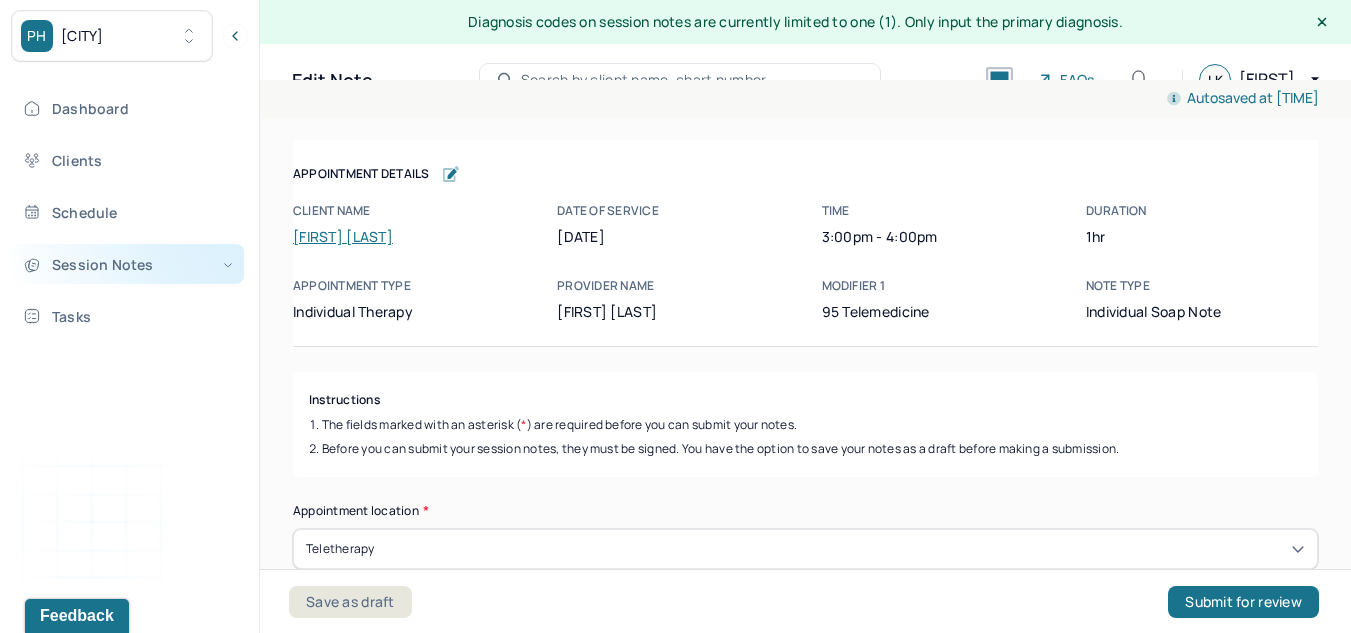 click on "Session Notes" at bounding box center (128, 264) 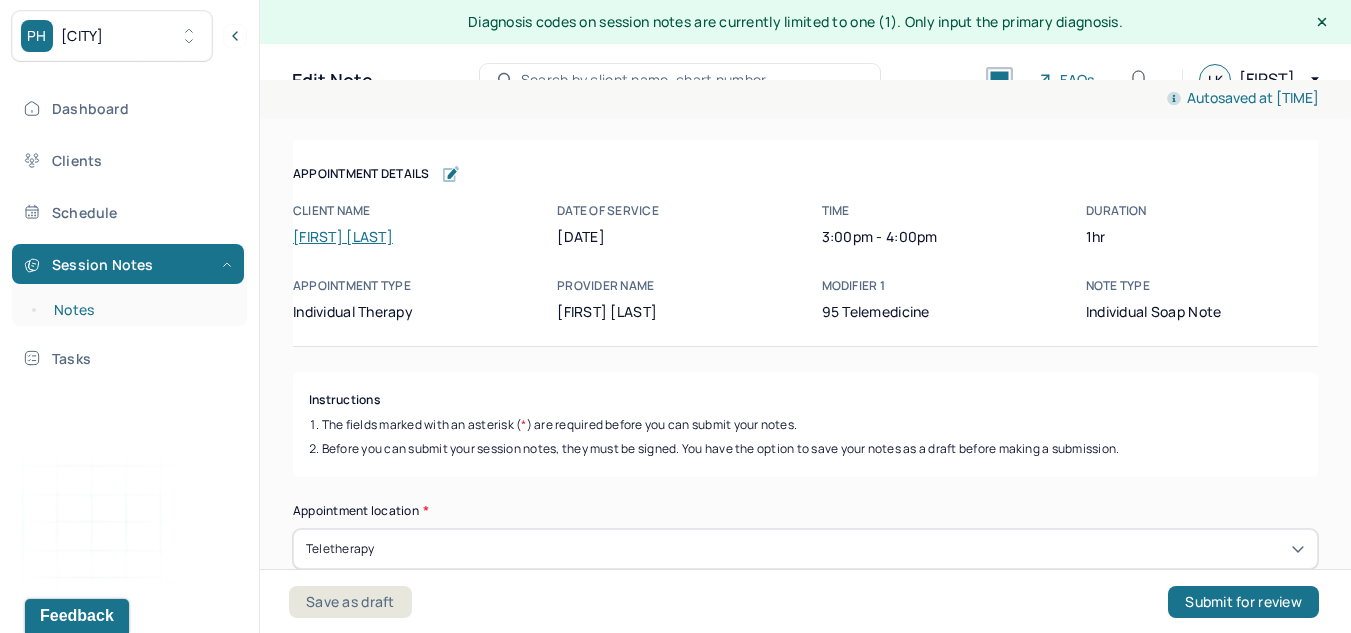 click on "Notes" at bounding box center (139, 310) 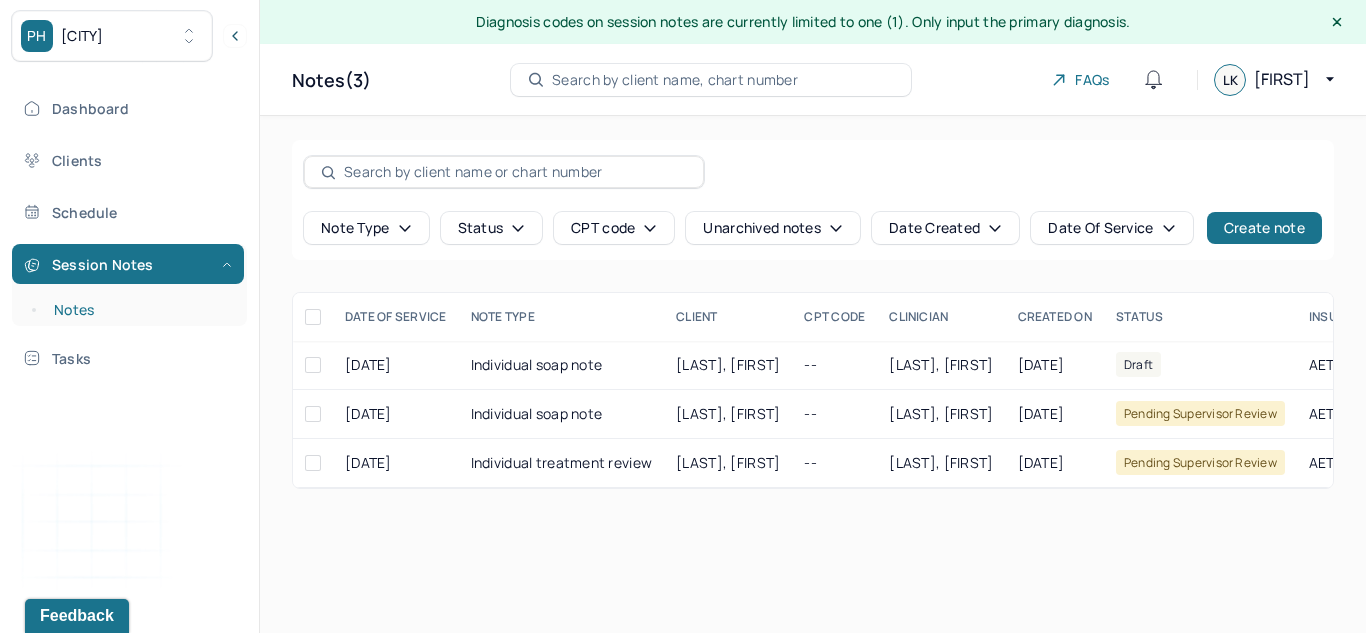 click on "Notes" at bounding box center (139, 310) 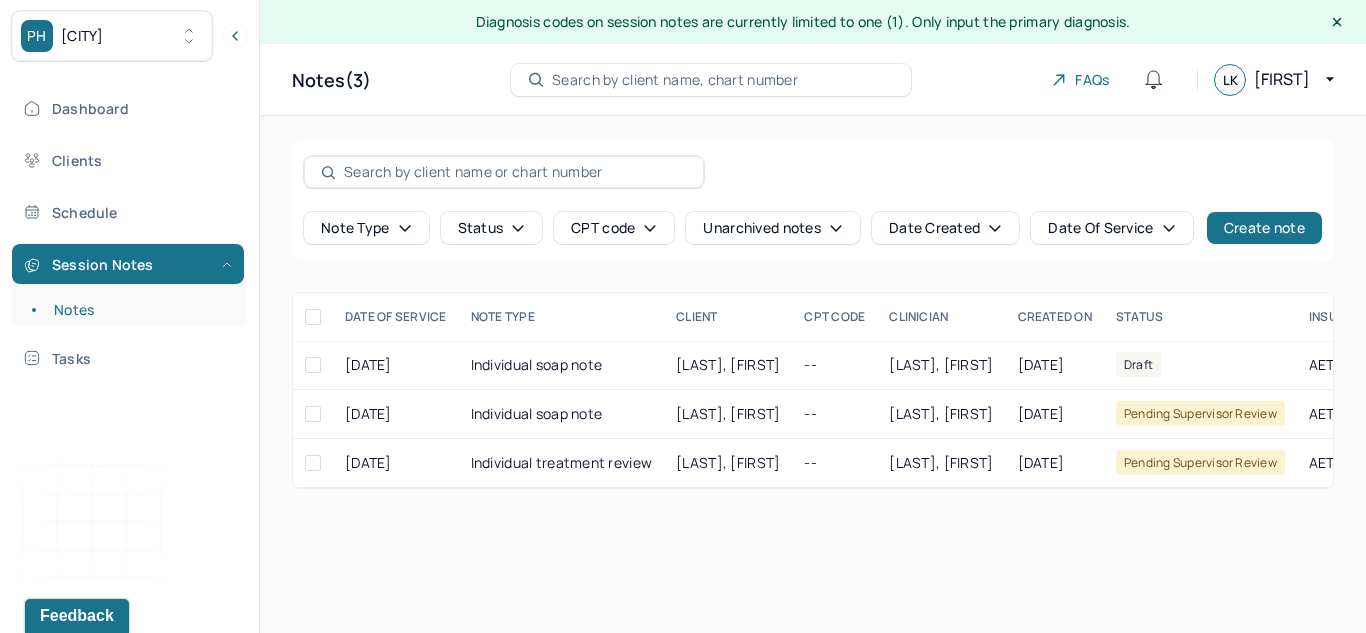 click on "Search by client name, chart number" at bounding box center [675, 80] 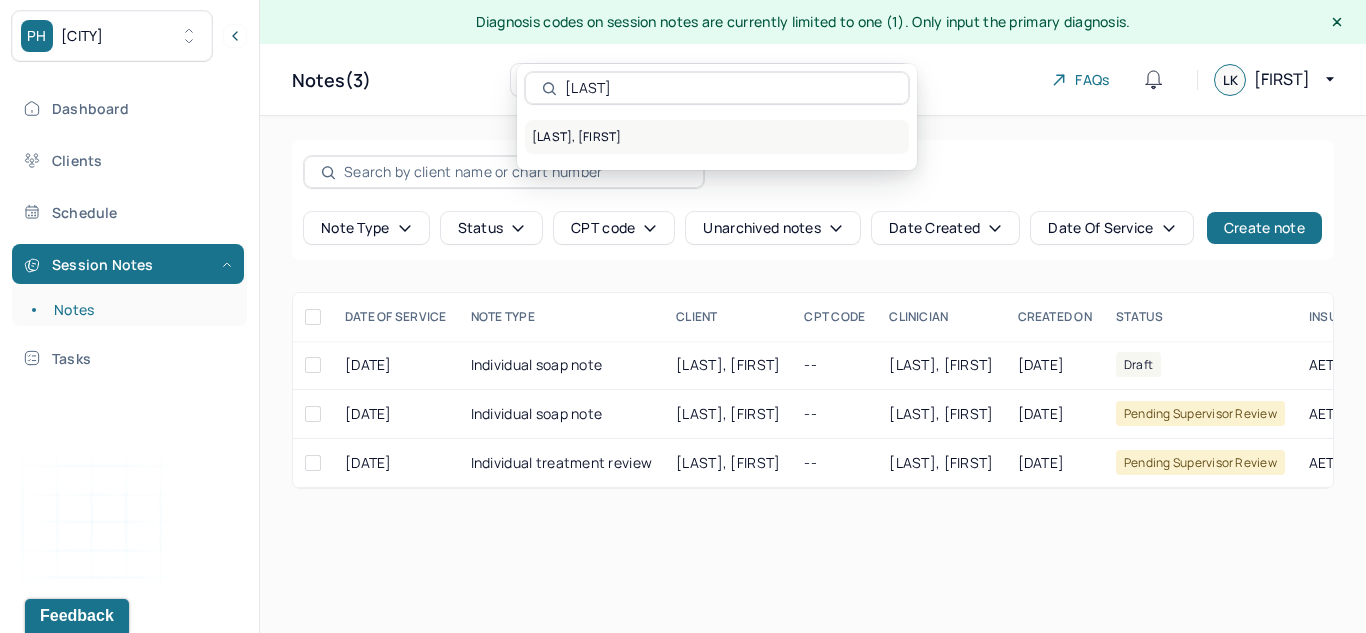 click on "CHENG, WILLIAM" at bounding box center (717, 137) 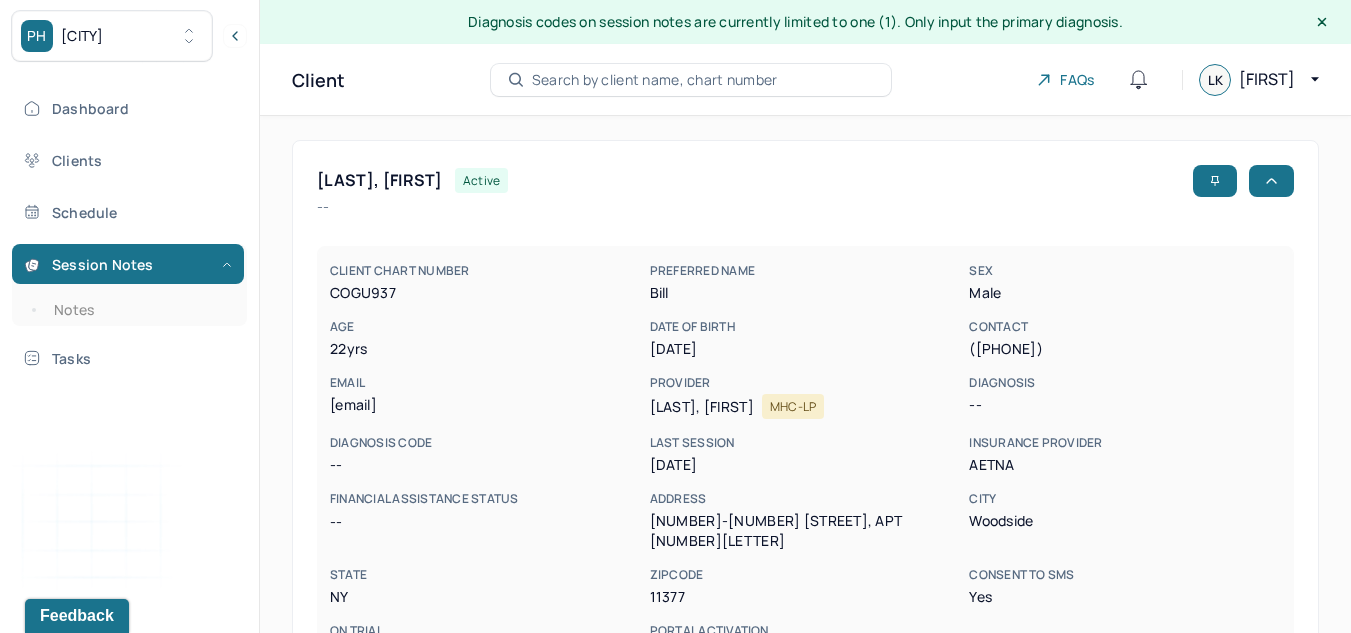 scroll, scrollTop: 368, scrollLeft: 0, axis: vertical 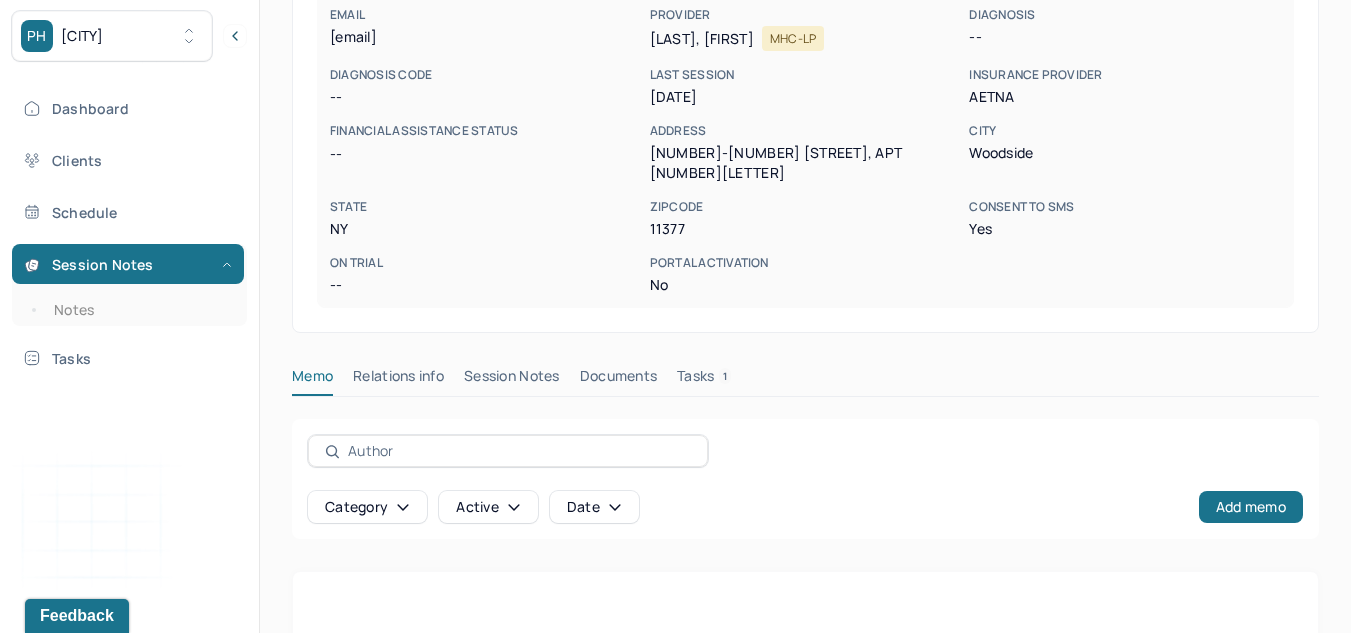 click on "Session Notes" at bounding box center (512, 380) 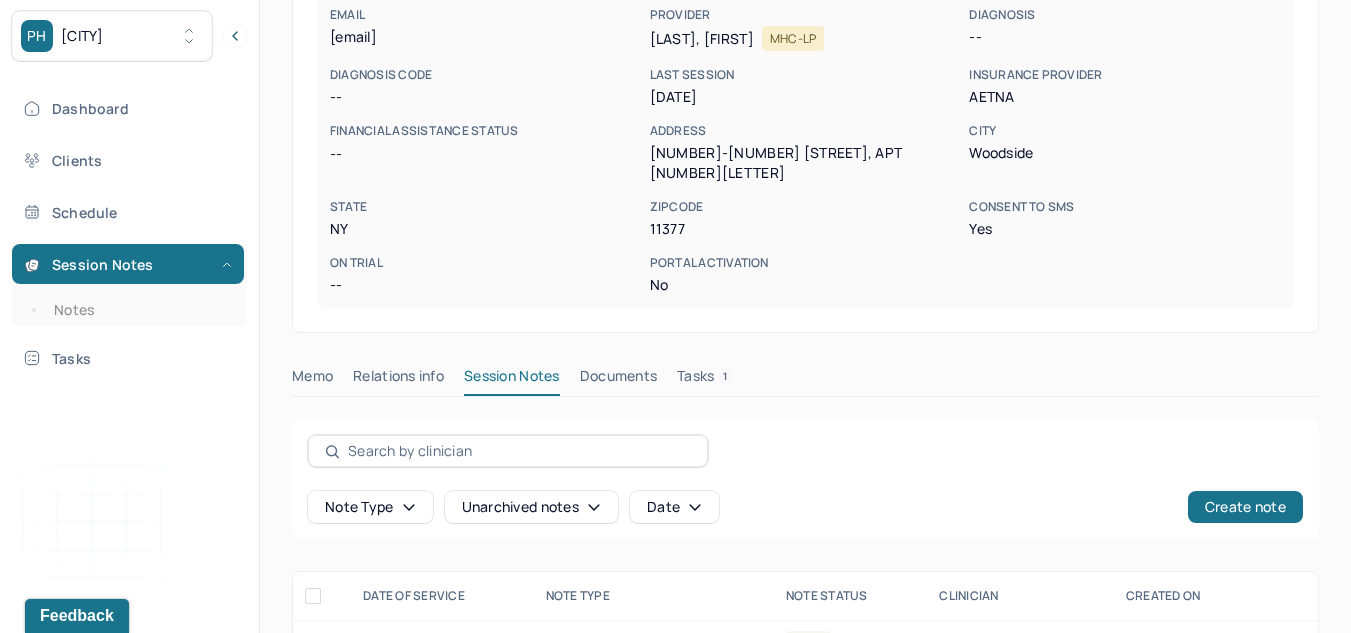 scroll, scrollTop: 511, scrollLeft: 0, axis: vertical 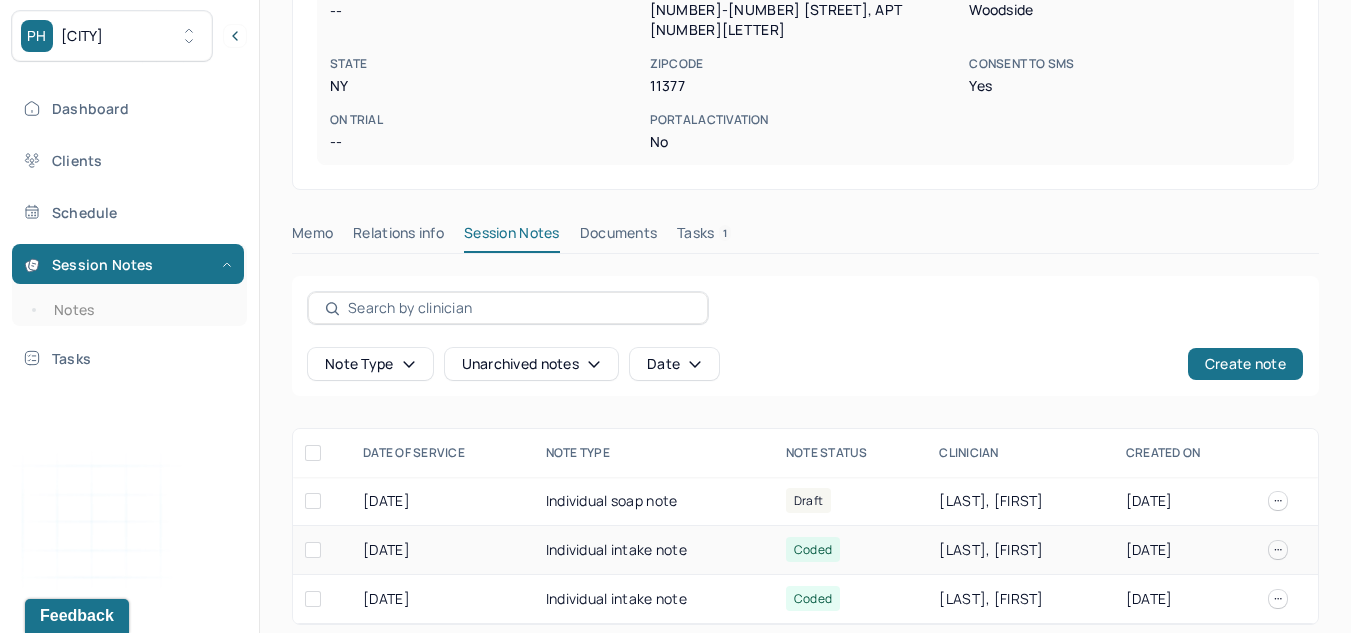 click on "[DATE]" at bounding box center [442, 550] 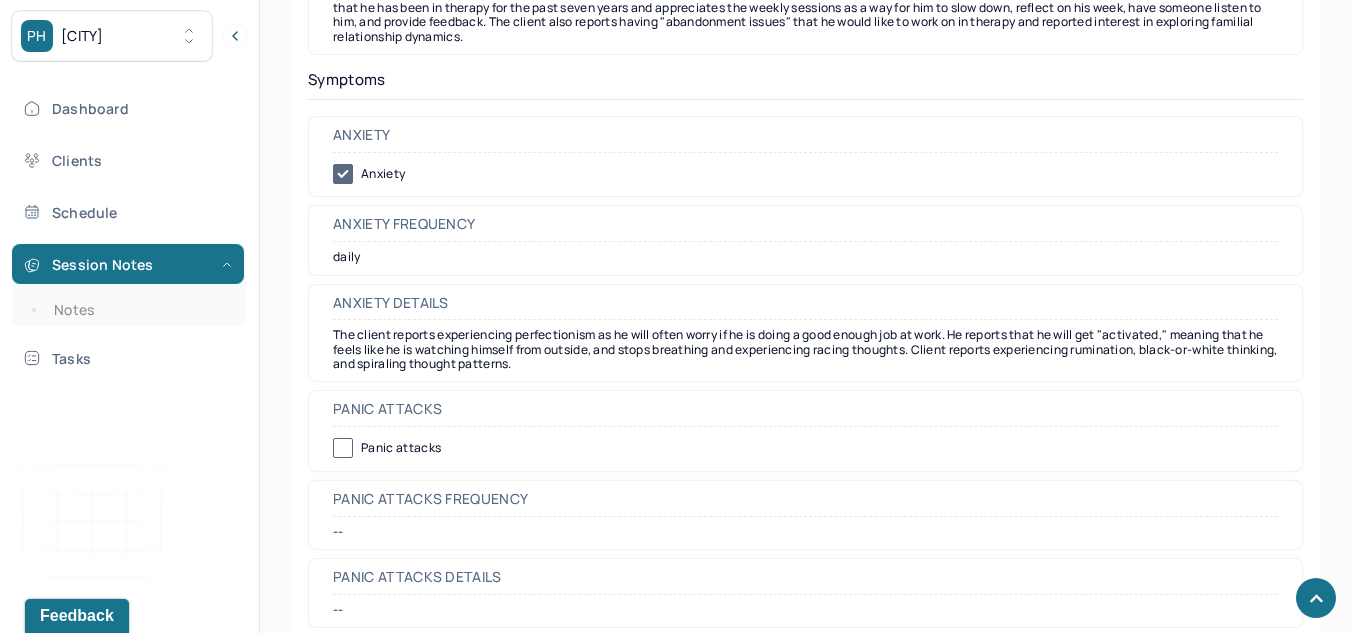 scroll, scrollTop: 3009, scrollLeft: 0, axis: vertical 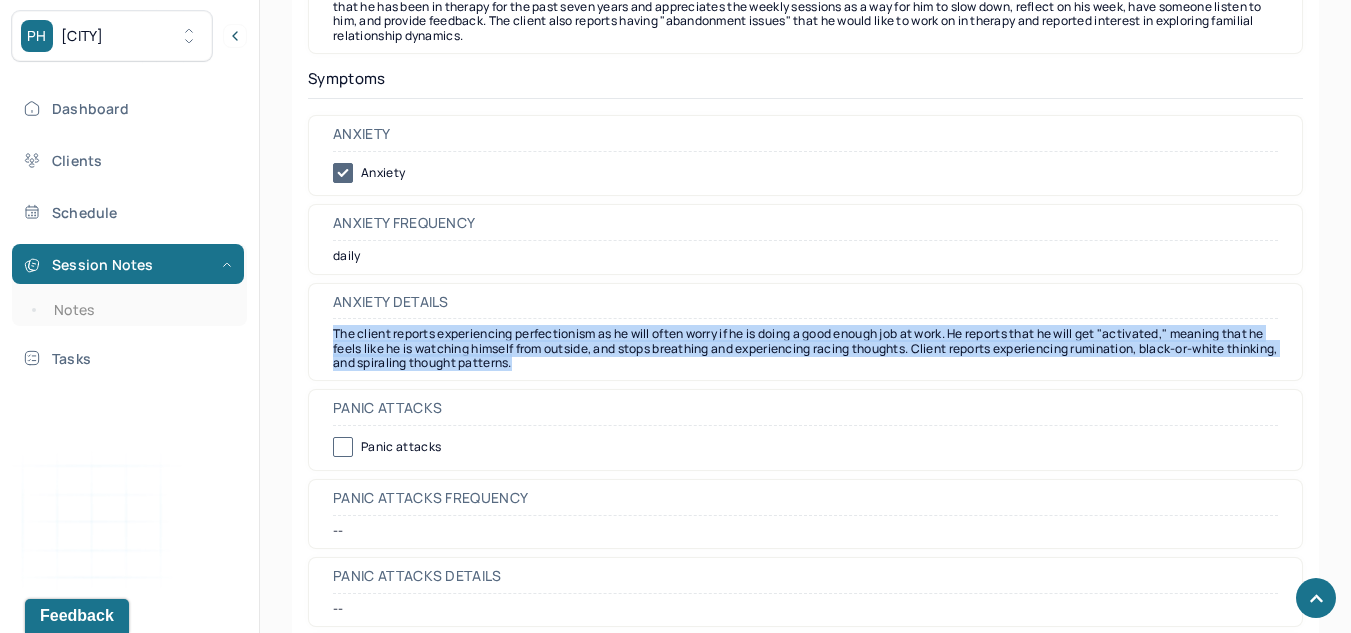drag, startPoint x: 579, startPoint y: 368, endPoint x: 297, endPoint y: 329, distance: 284.68402 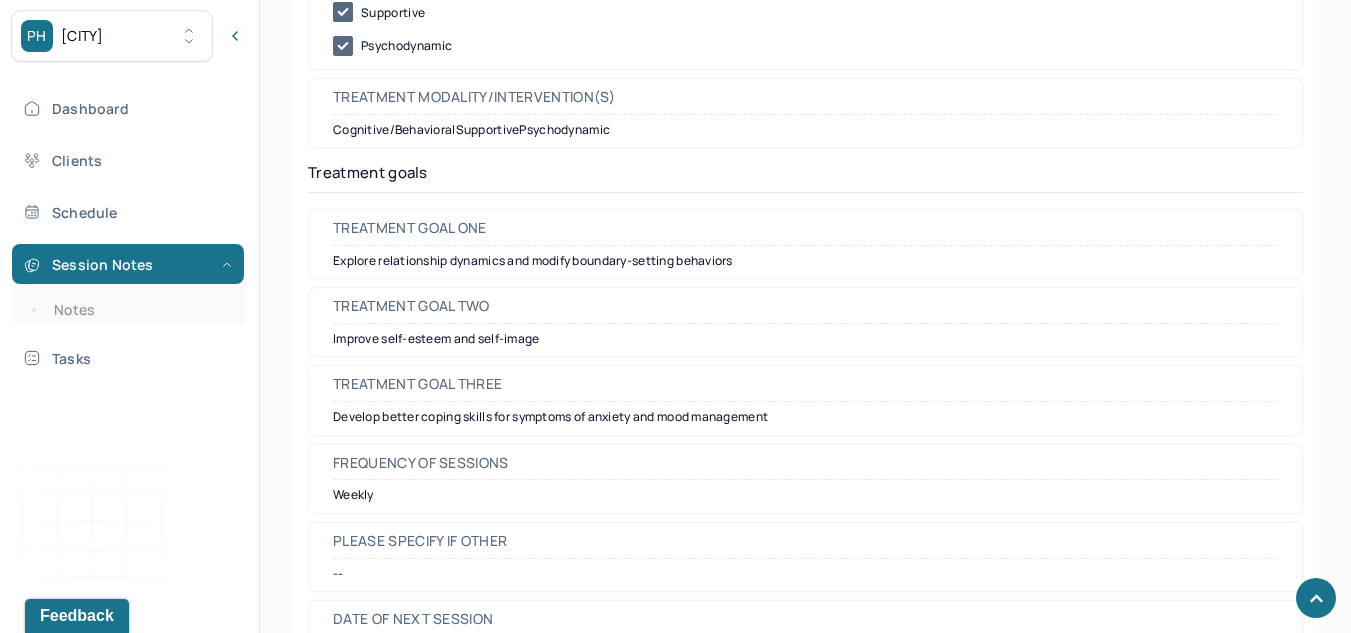 scroll, scrollTop: 8924, scrollLeft: 0, axis: vertical 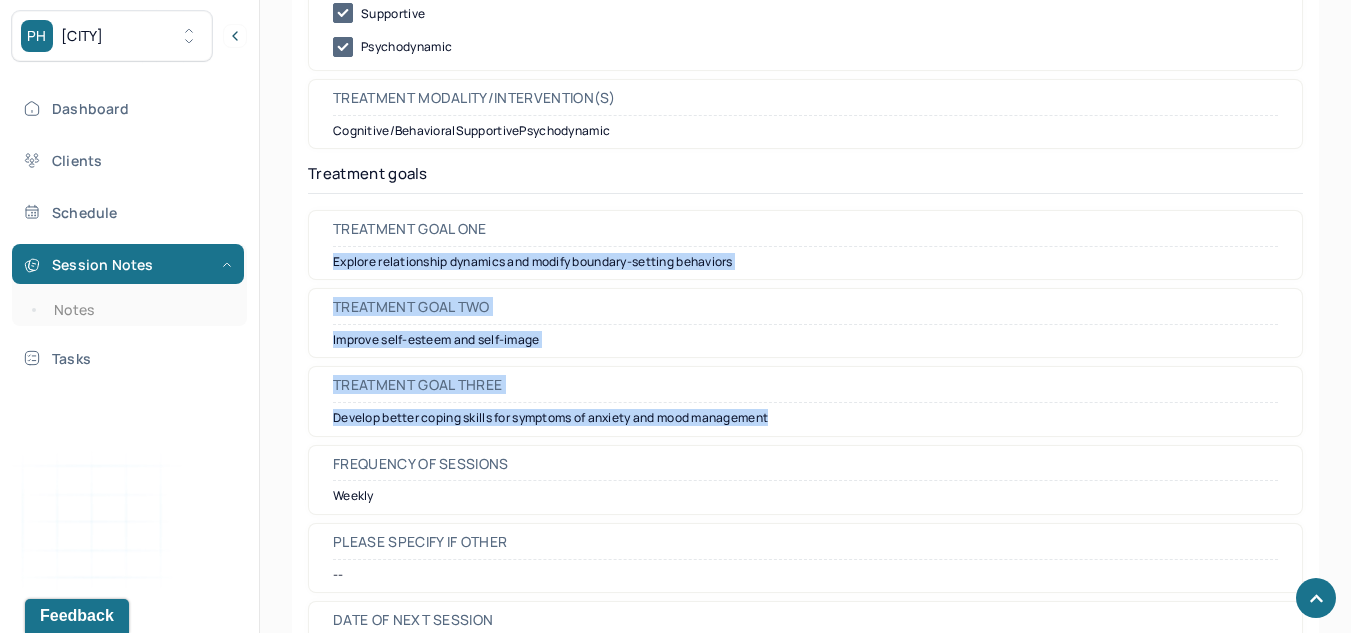 drag, startPoint x: 815, startPoint y: 419, endPoint x: 305, endPoint y: 258, distance: 534.8093 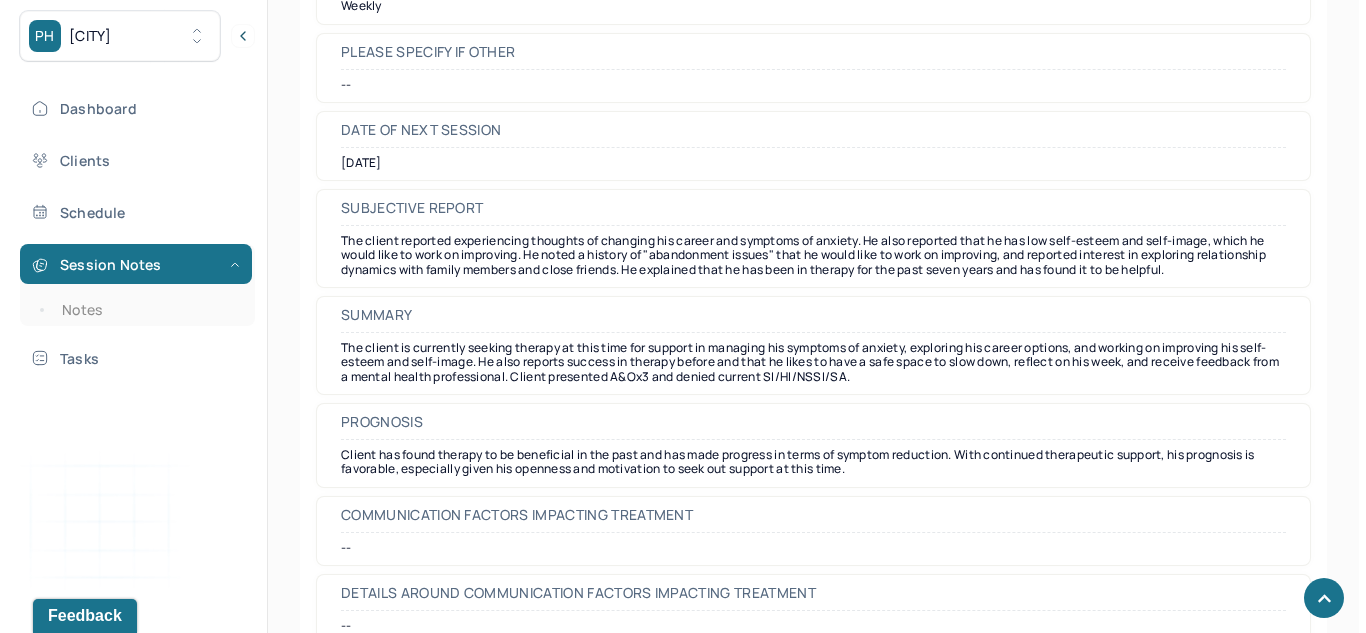 scroll, scrollTop: 9434, scrollLeft: 0, axis: vertical 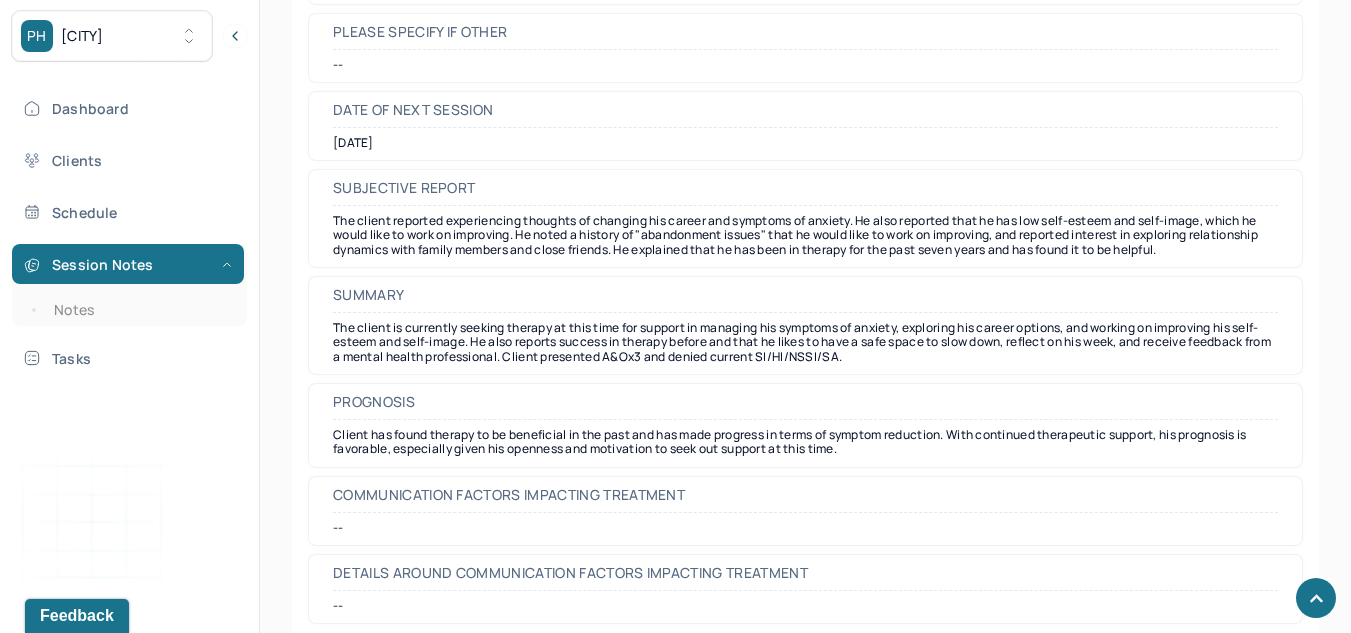 click on "Park Hill" at bounding box center (82, 36) 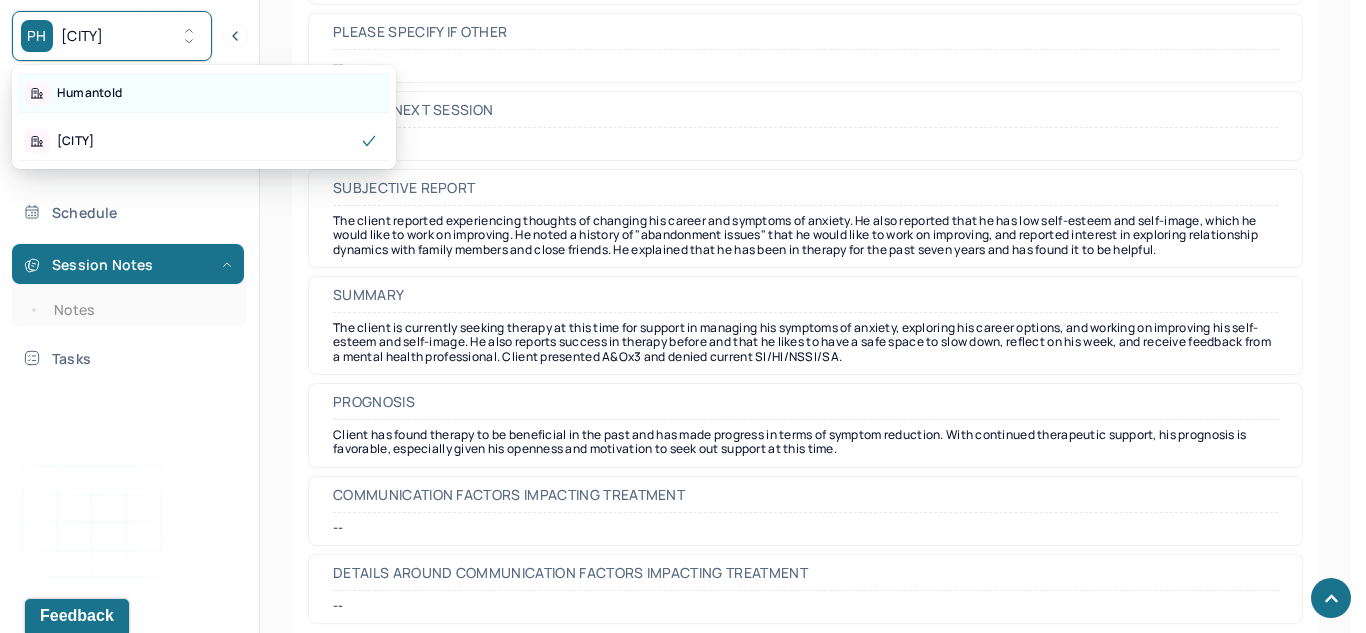 click on "Humantold" at bounding box center (204, 93) 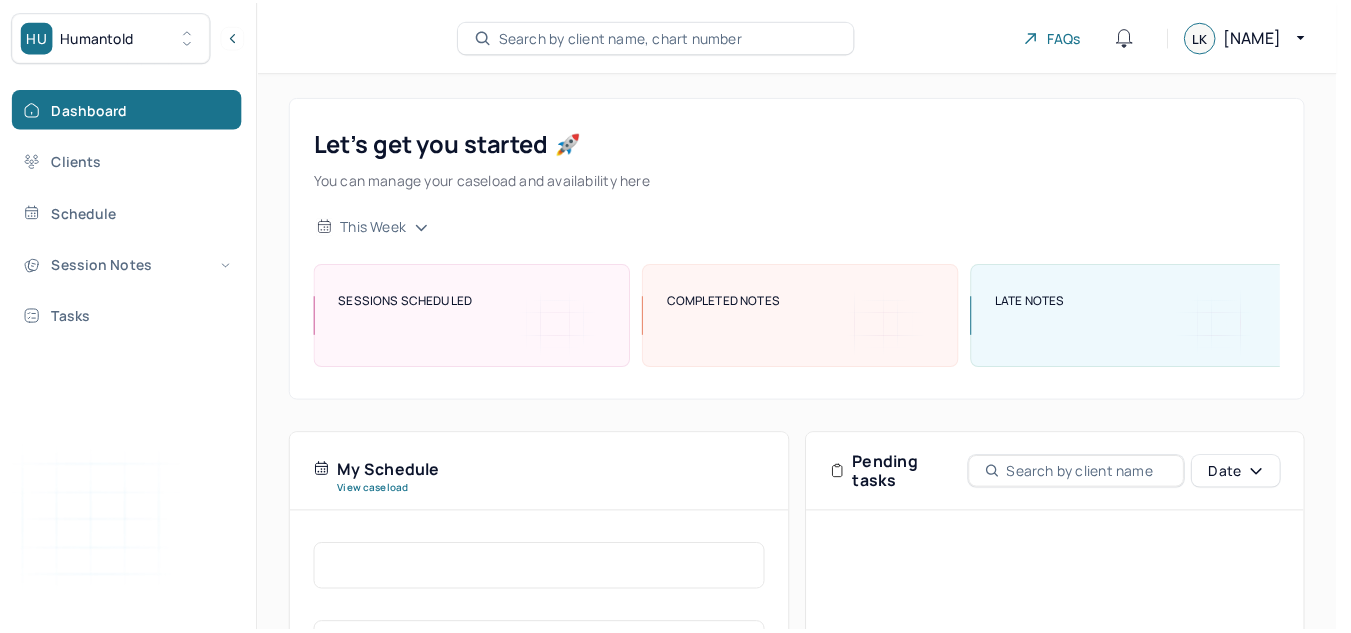 scroll, scrollTop: 0, scrollLeft: 0, axis: both 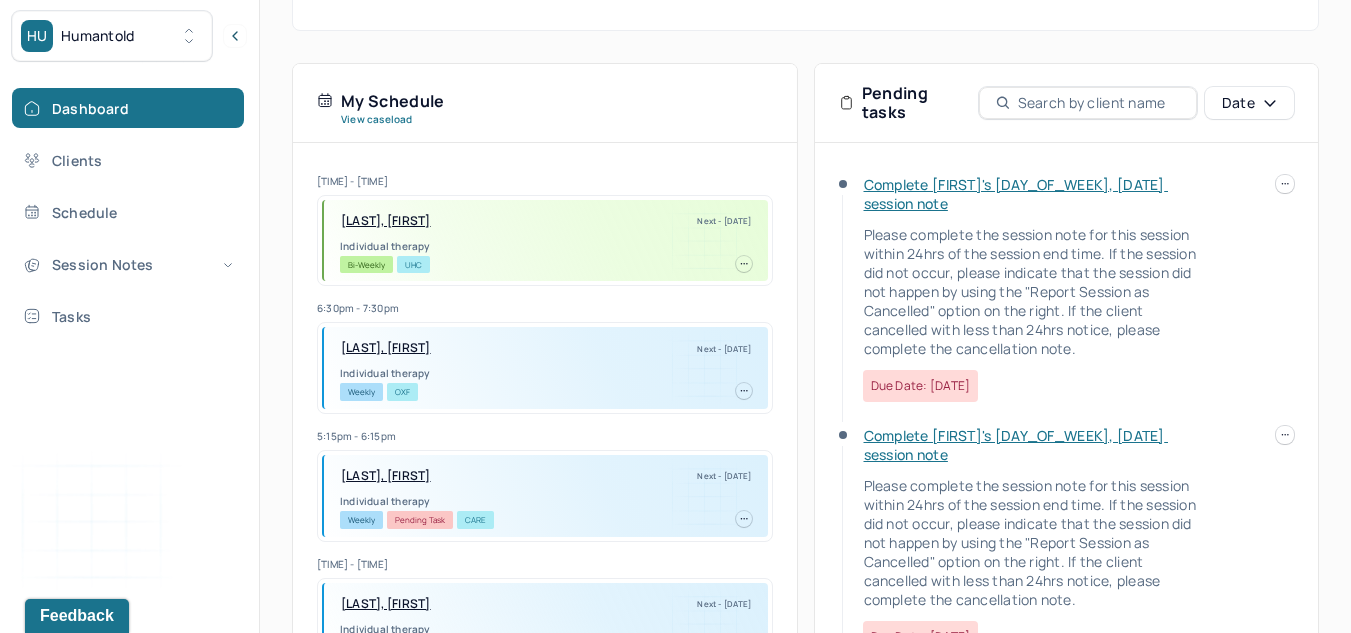 click at bounding box center [1285, 184] 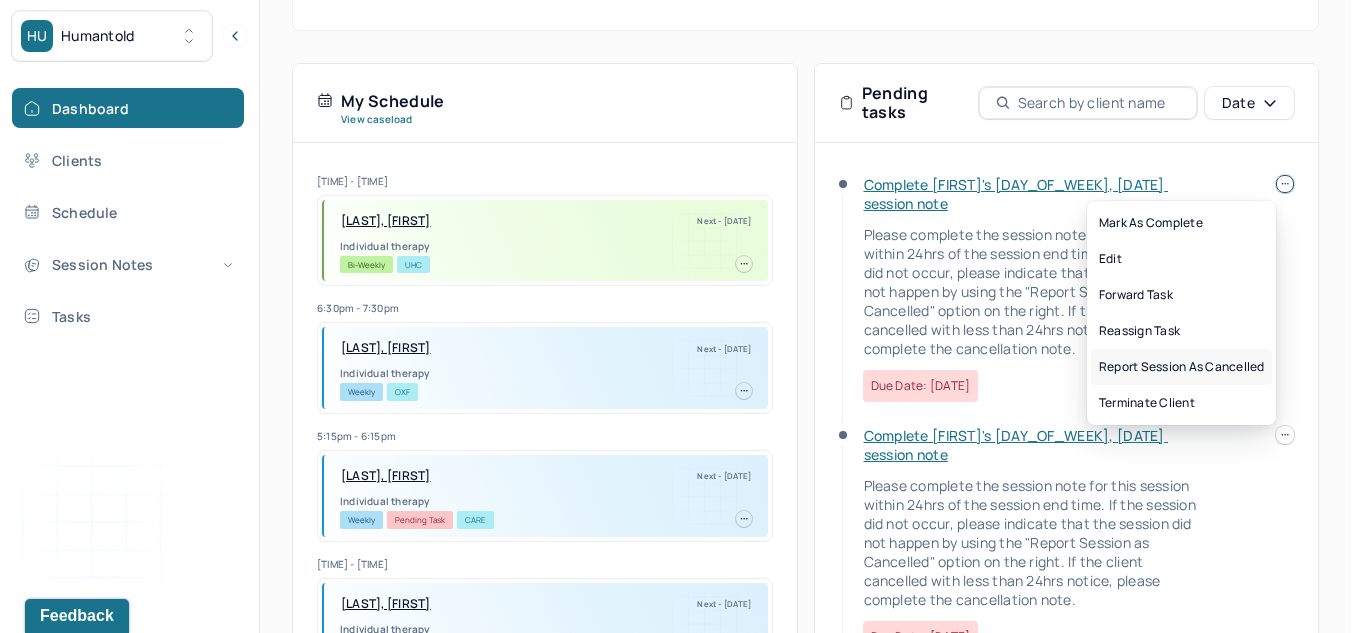 click on "Report session as cancelled" at bounding box center [1181, 367] 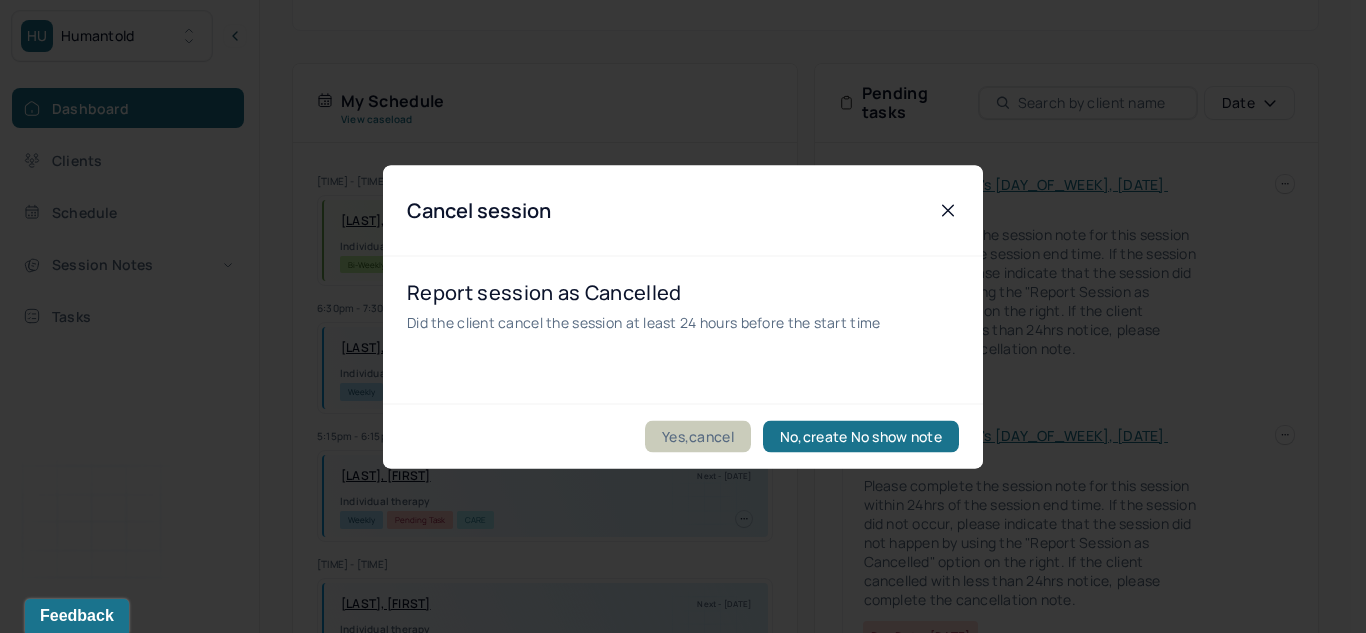 click on "Yes,cancel" at bounding box center [698, 436] 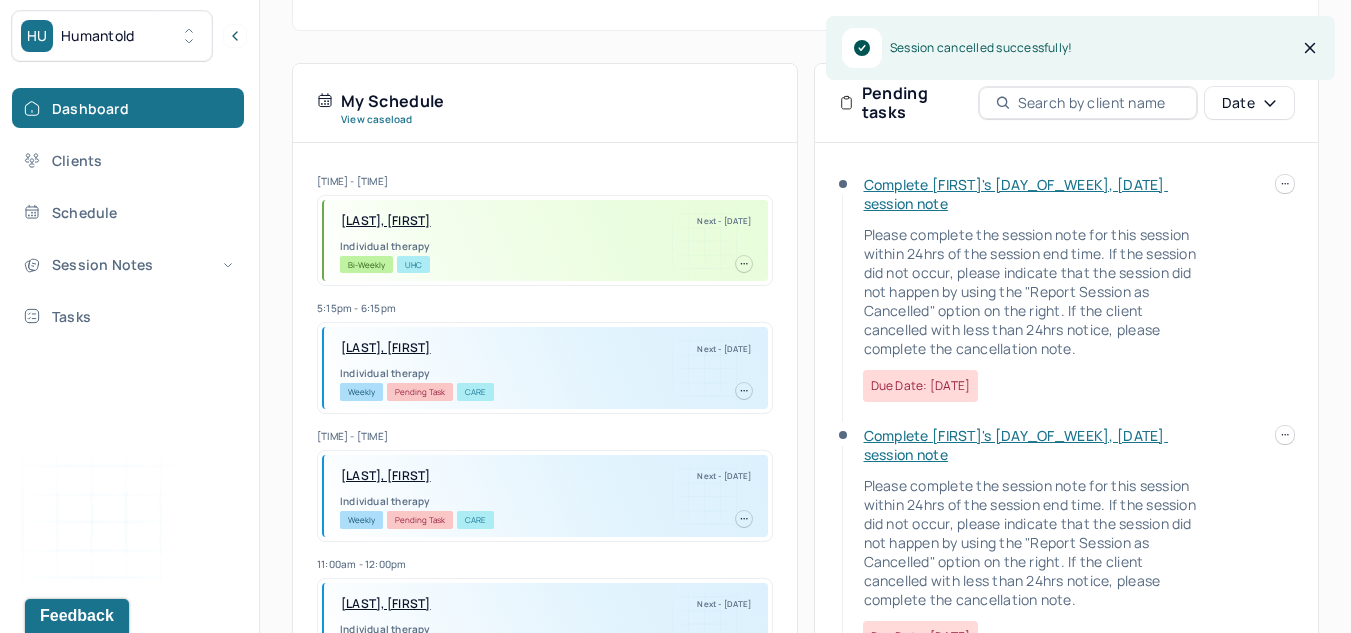 scroll, scrollTop: 99, scrollLeft: 0, axis: vertical 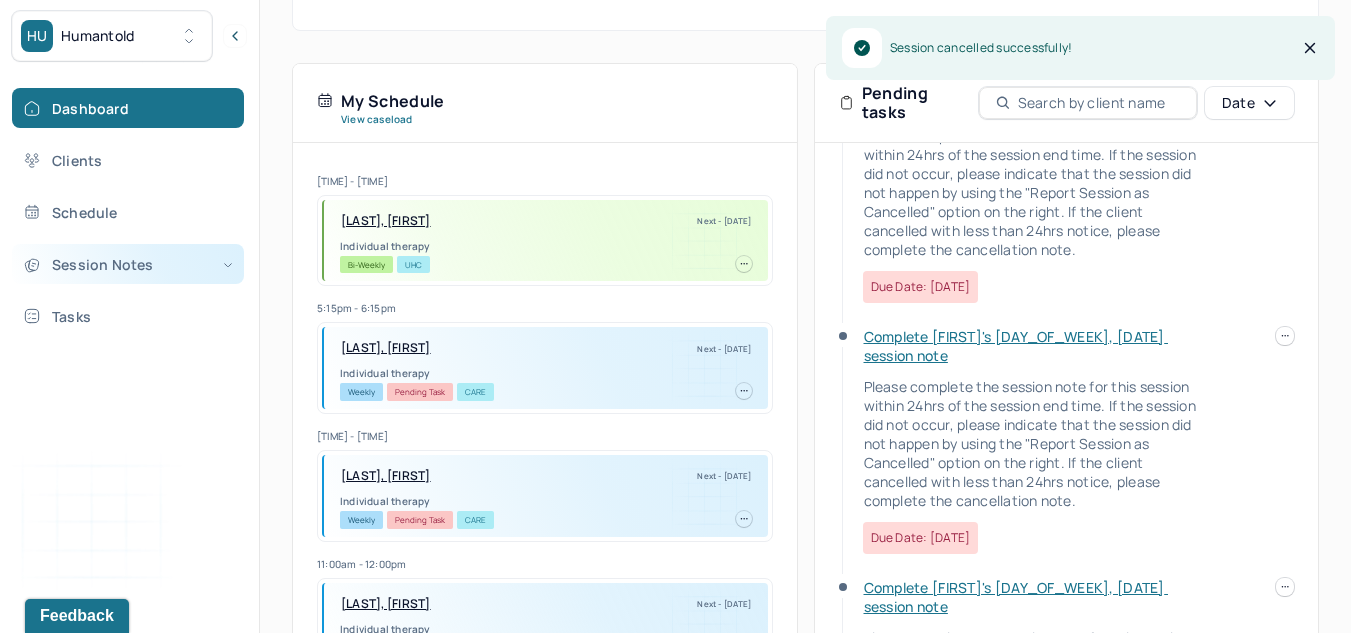 click on "Session Notes" at bounding box center [128, 264] 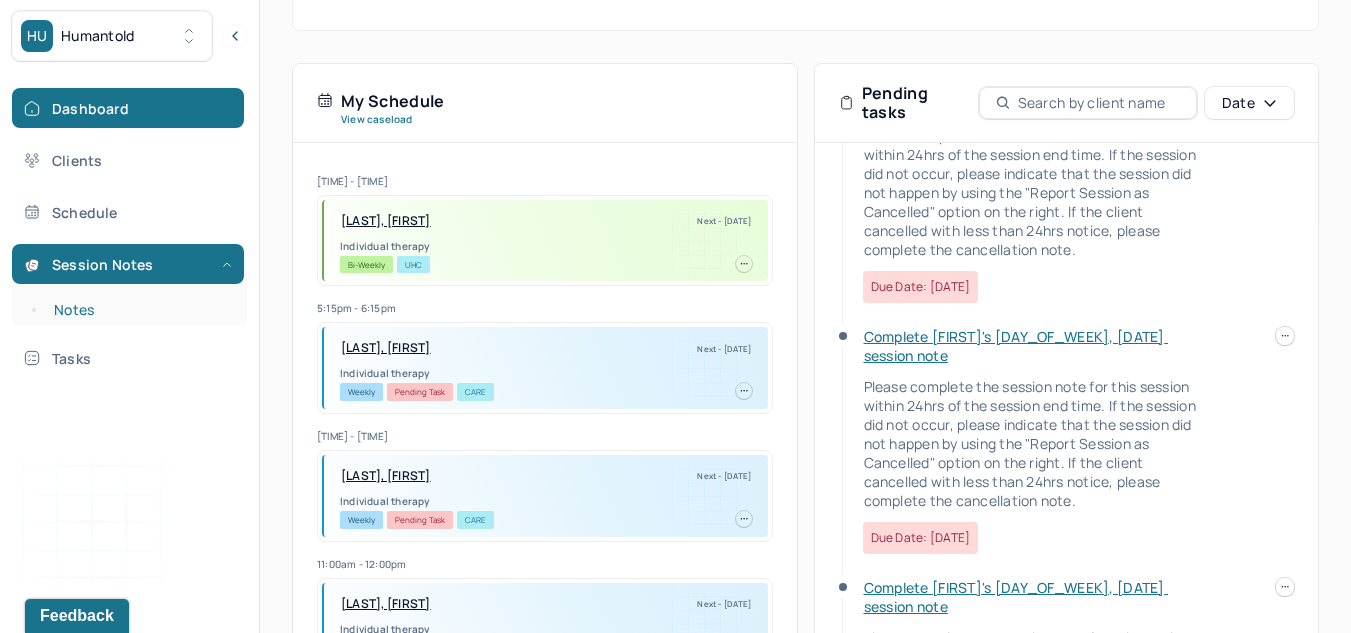 click on "Notes" at bounding box center (139, 310) 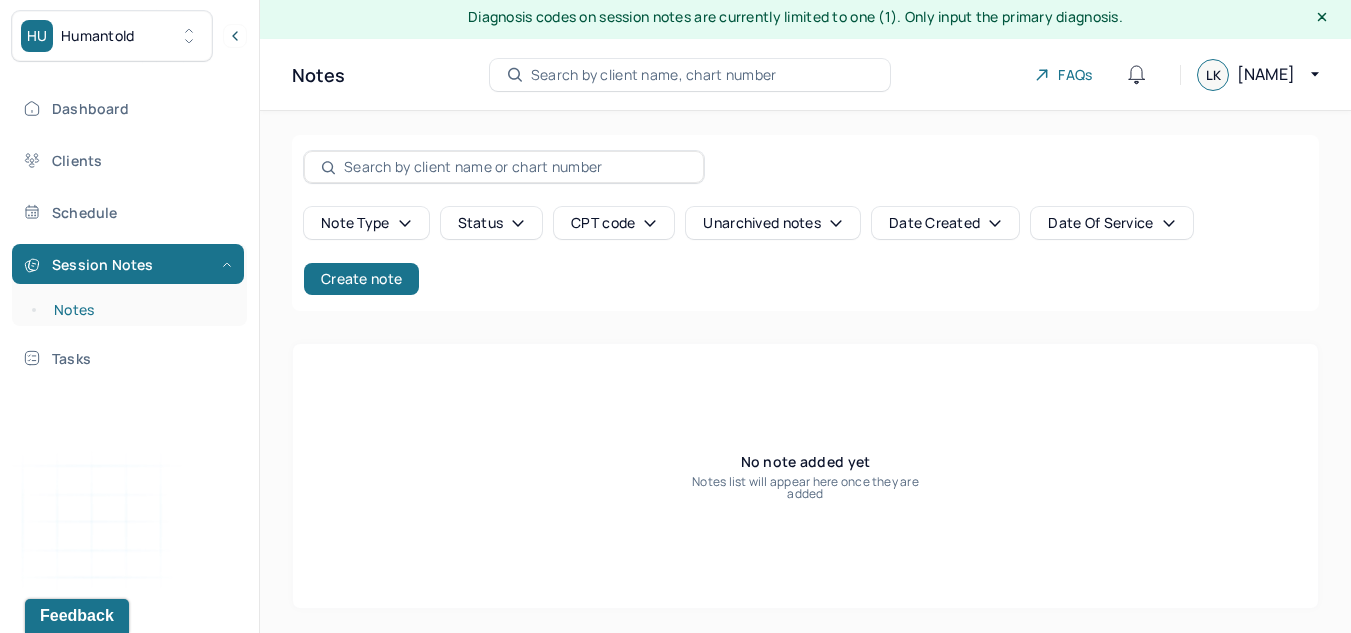 scroll, scrollTop: 5, scrollLeft: 0, axis: vertical 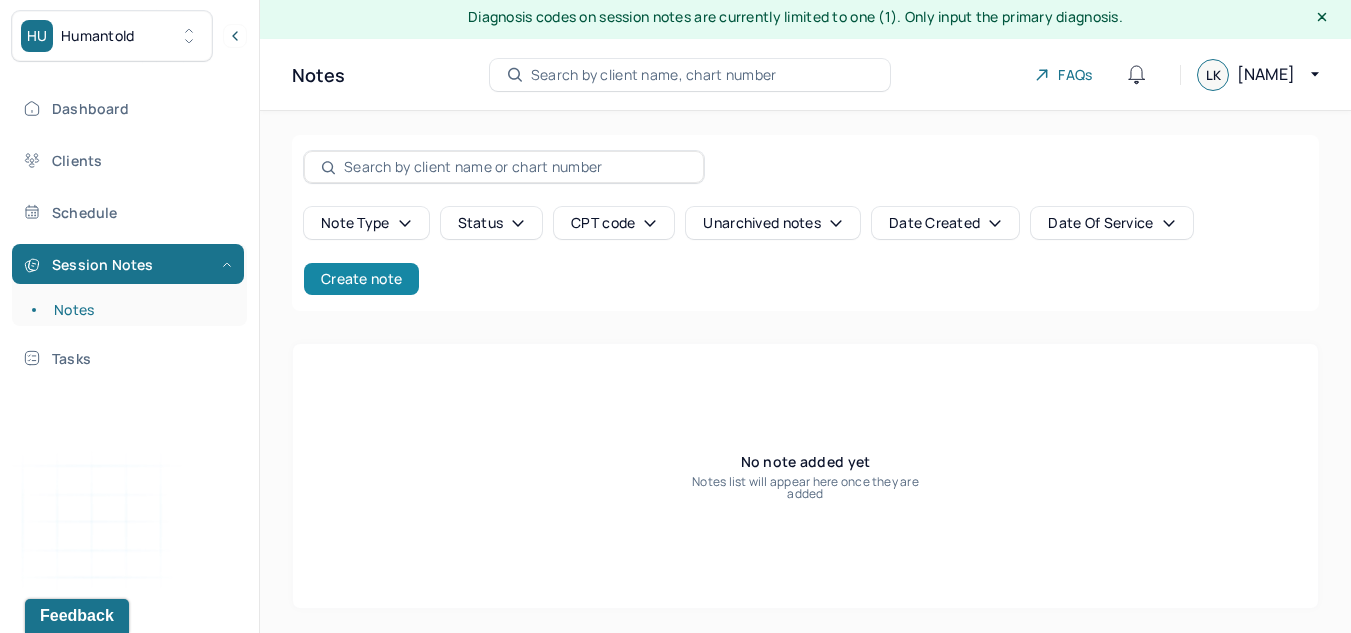 click on "Create note" at bounding box center (361, 279) 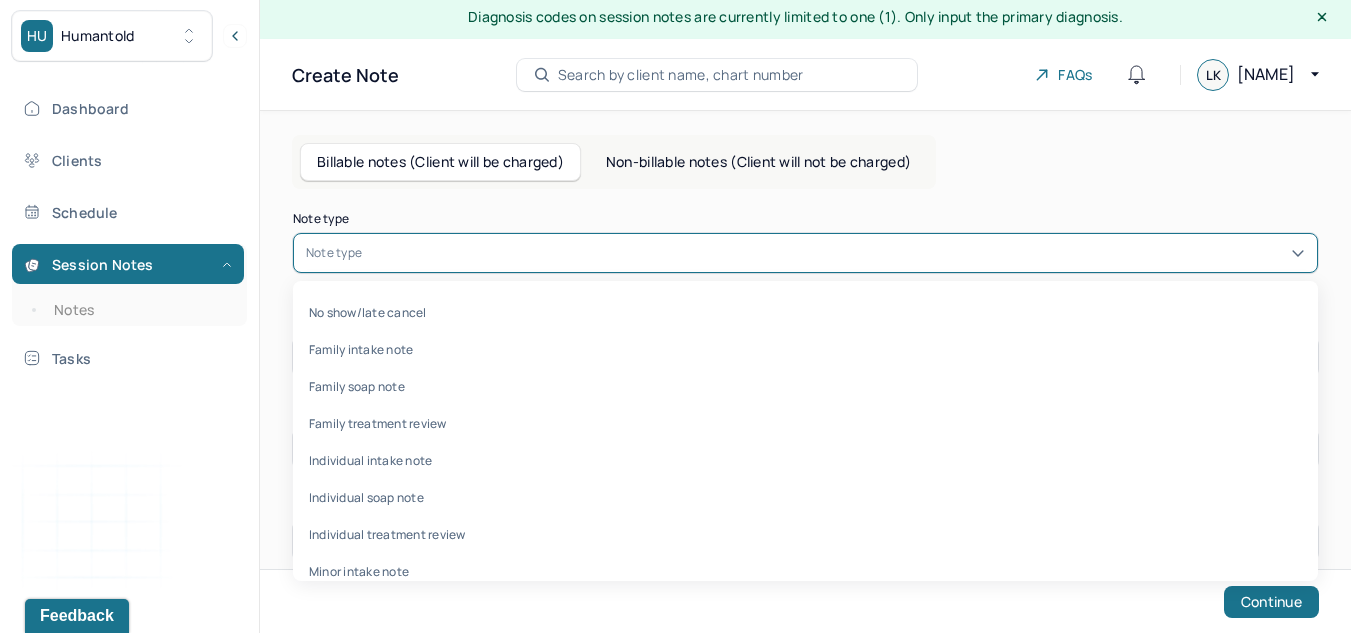 click on "Note type" at bounding box center [334, 253] 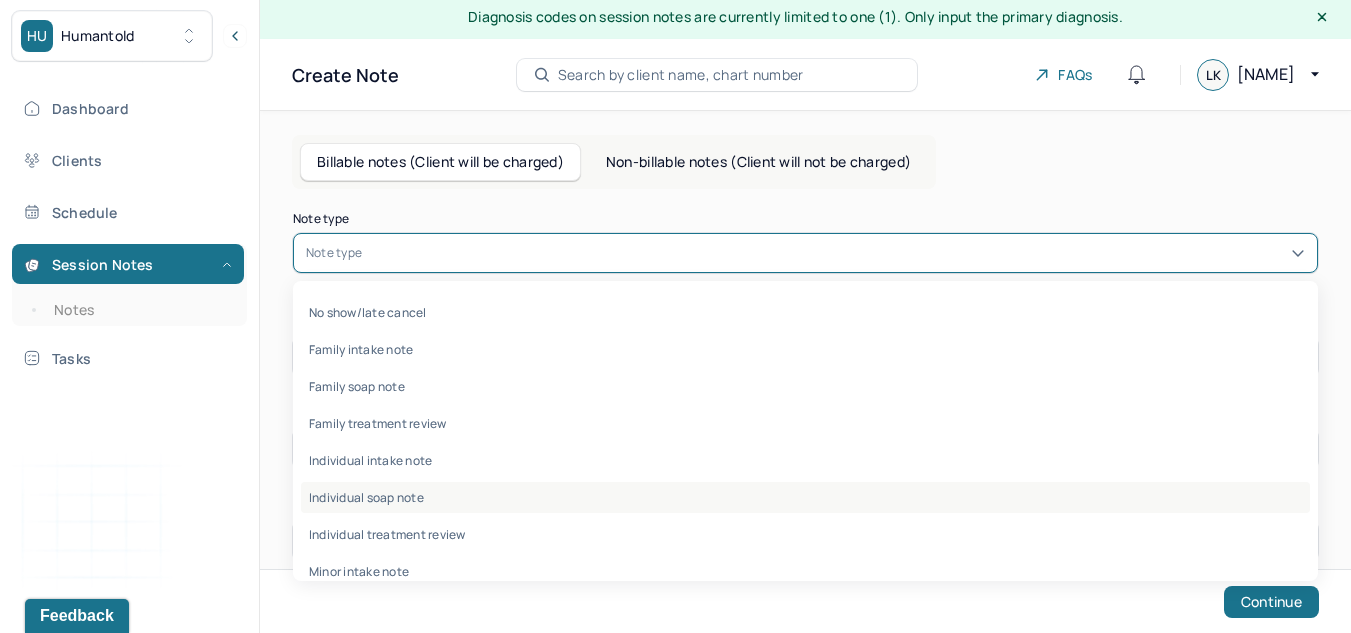click on "Individual soap note" at bounding box center [805, 497] 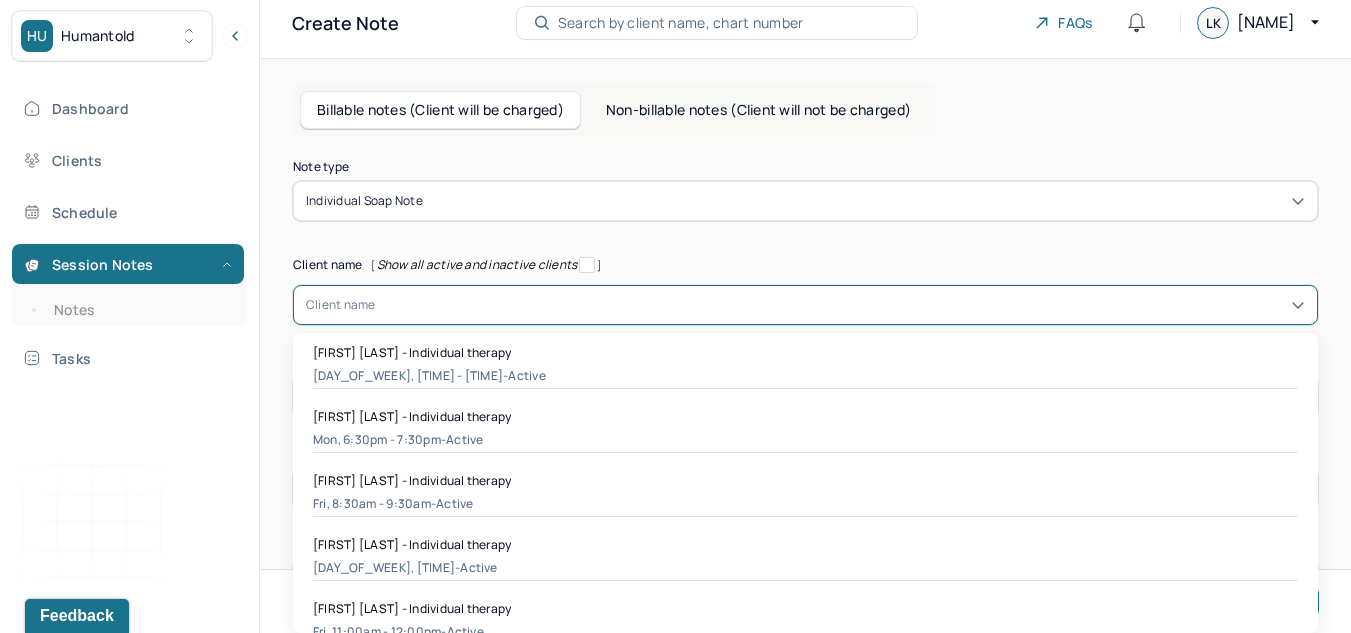click on "16 results available. Use Up and Down to choose options, press Enter to select the currently focused option, press Escape to exit the menu, press Tab to select the option and exit the menu. Client name [FIRST] [LAST] - Individual therapy [DAY_OF_WEEK], [TIME] - [TIME]  -  active [FIRST] [LAST] - Individual therapy [DAY_OF_WEEK], [TIME] - [TIME]  -  active [FIRST] [LAST] - Individual therapy [DAY_OF_WEEK], [TIME] - [TIME]  -  active [FIRST] [LAST] - Individual therapy [DAY_OF_WEEK], [TIME] - [TIME]  -  active [FIRST] [LAST] - Individual therapy [DAY_OF_WEEK], [TIME] - [TIME]  -  active [FIRST] [LAST] - Individual therapy [DAY_OF_WEEK], [TIME] - [TIME]  -  Terminated [FIRST] [LAST] - Individual therapy [DAY_OF_WEEK], [TIME] - [TIME]  -  Terminated [FIRST] [LAST] - Individual therapy [DAY_OF_WEEK], [TIME] - [TIME]  -  active [FIRST] [LAST] - Individual therapy [DAY_OF_WEEK], [TIME] - [TIME]  -  active [FIRST] [LAST] - Individual therapy [DAY_OF_WEEK], [TIME] - [TIME]  -  Terminated [FIRST] [LAST] - Individual therapy [DAY_OF_WEEK], [TIME] - [TIME]  -  Terminated [FIRST] [LAST] - Individual therapy [DAY_OF_WEEK], [TIME] - [TIME]  -  Terminated" at bounding box center [805, 305] 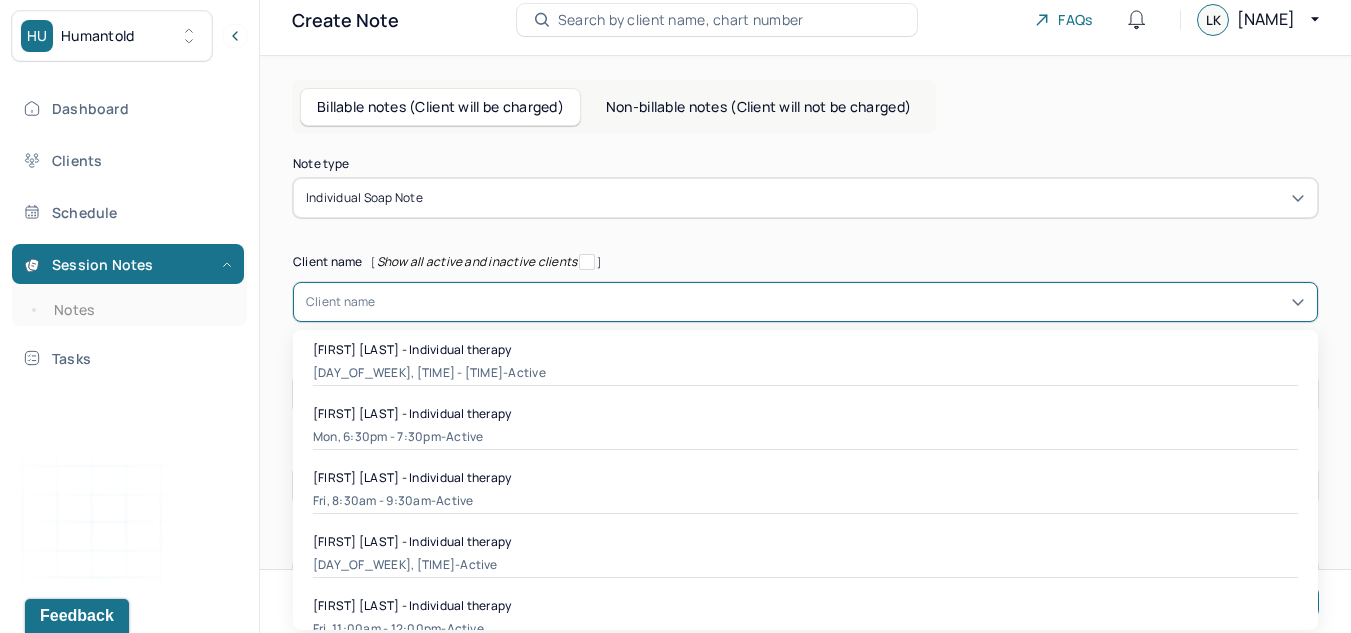 scroll, scrollTop: 65, scrollLeft: 0, axis: vertical 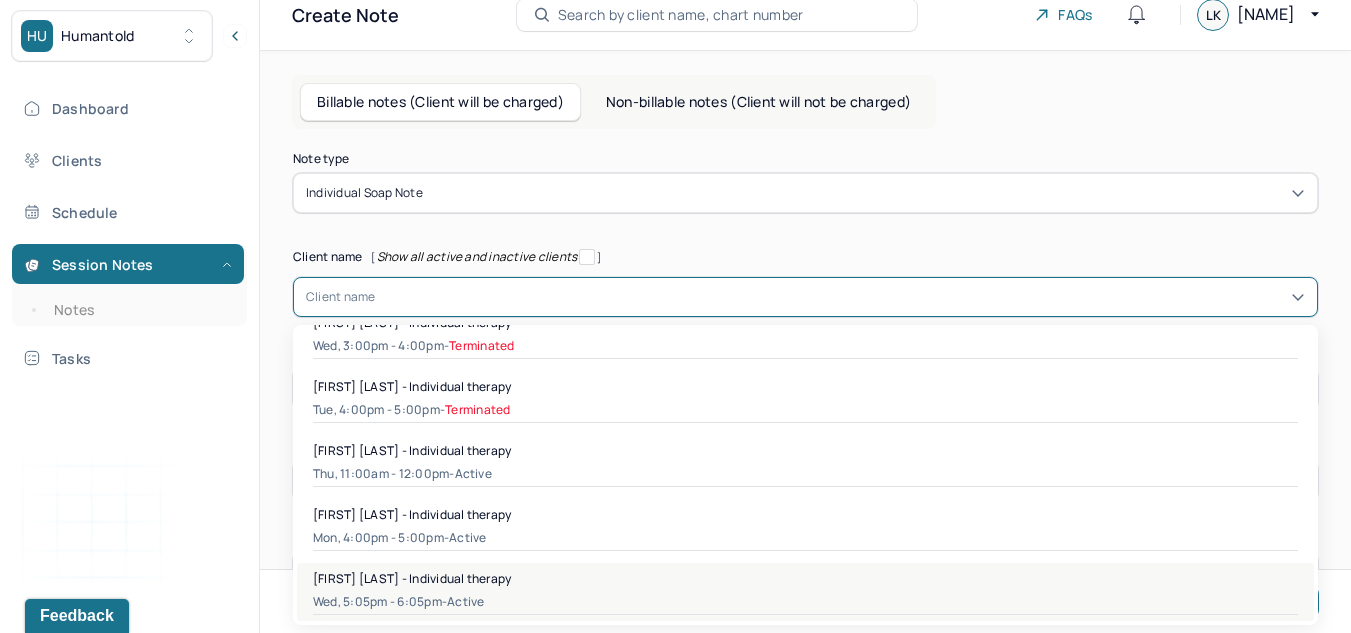 click on "[FIRST] [LAST] - Individual therapy" at bounding box center [412, 578] 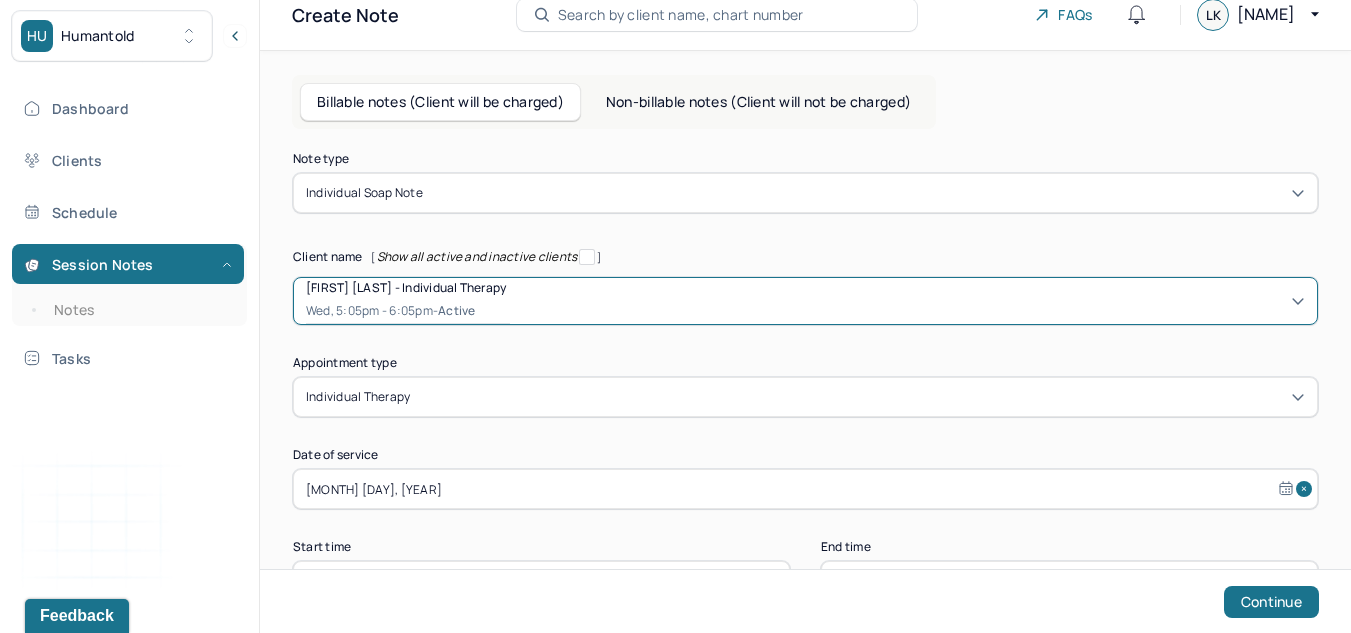 scroll, scrollTop: 139, scrollLeft: 0, axis: vertical 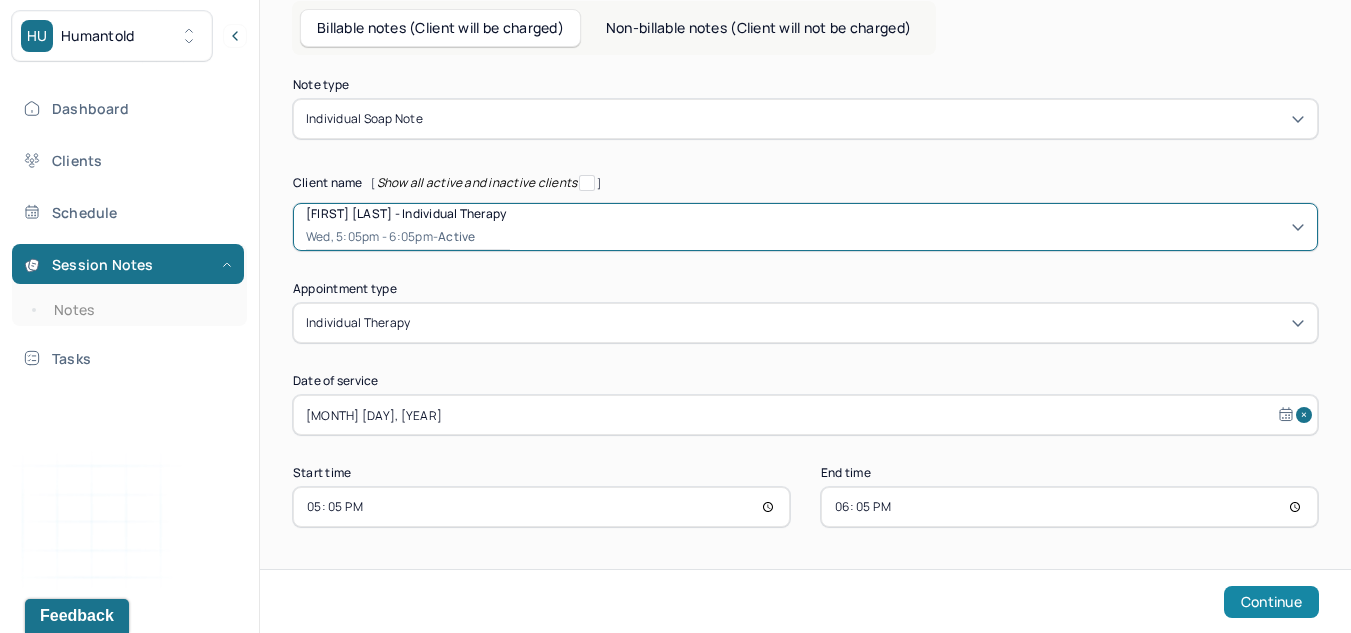 click on "Continue" at bounding box center [1271, 602] 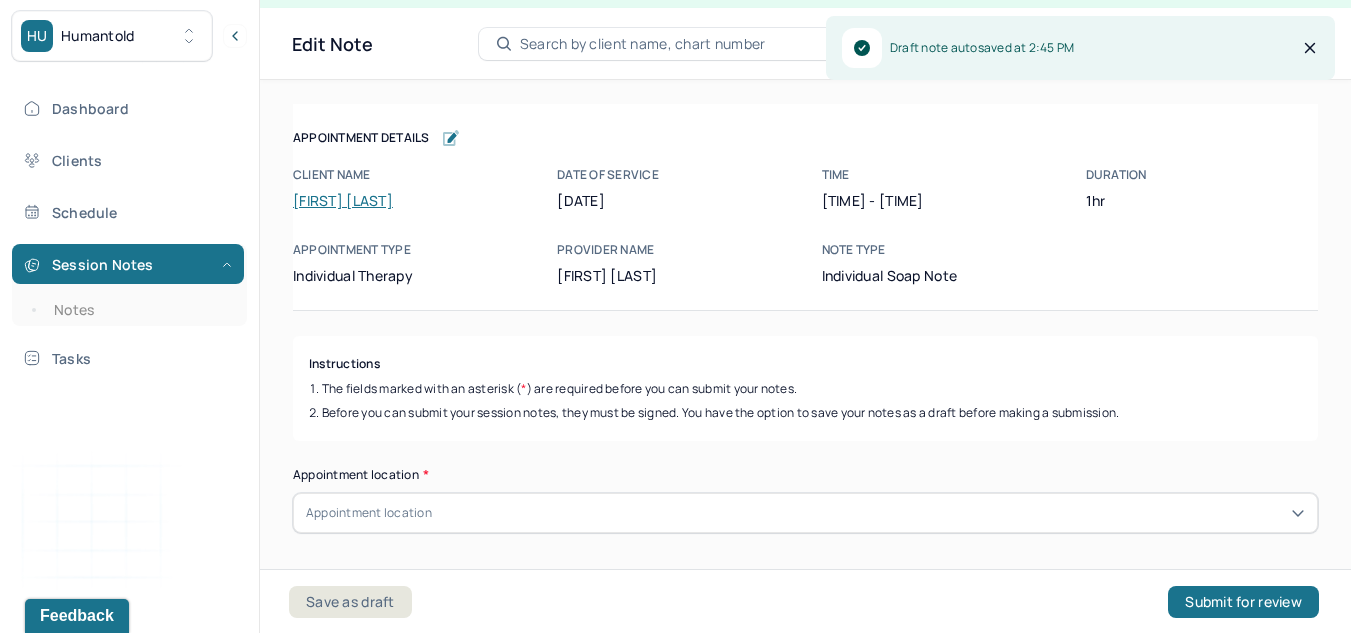 scroll, scrollTop: 36, scrollLeft: 0, axis: vertical 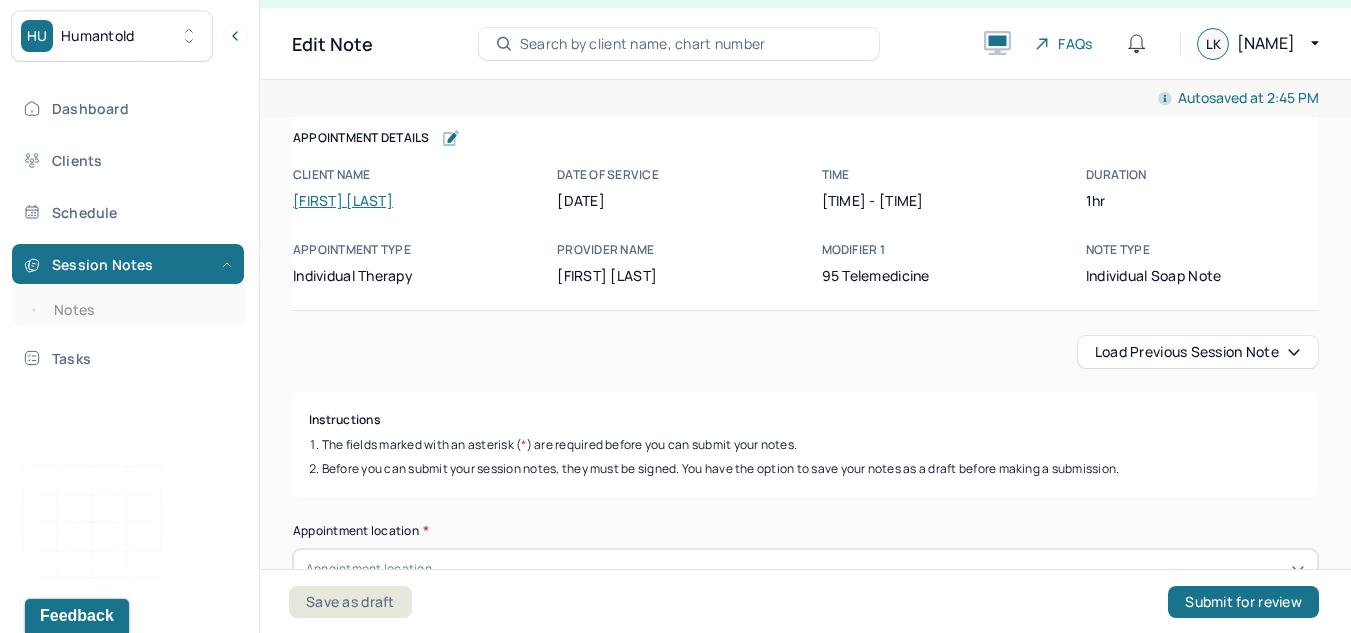 click on "Load previous session note" at bounding box center (1198, 352) 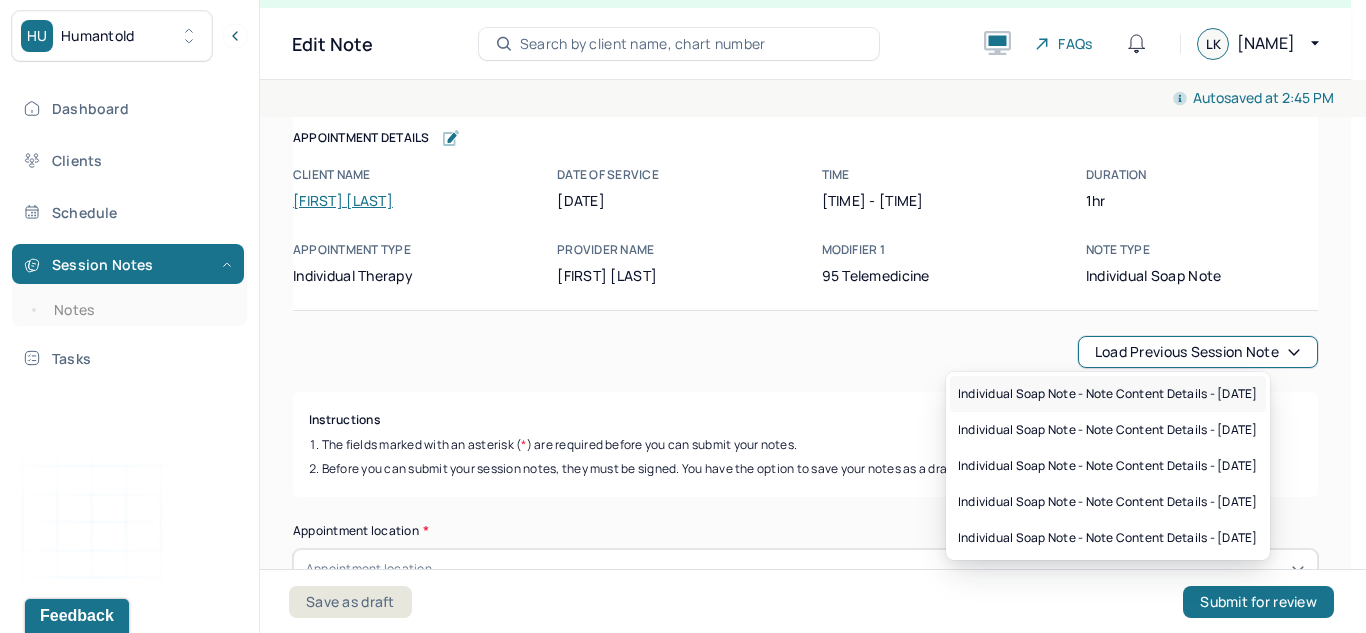 click on "Individual soap note   - Note content Details -   [DATE]" at bounding box center [1108, 394] 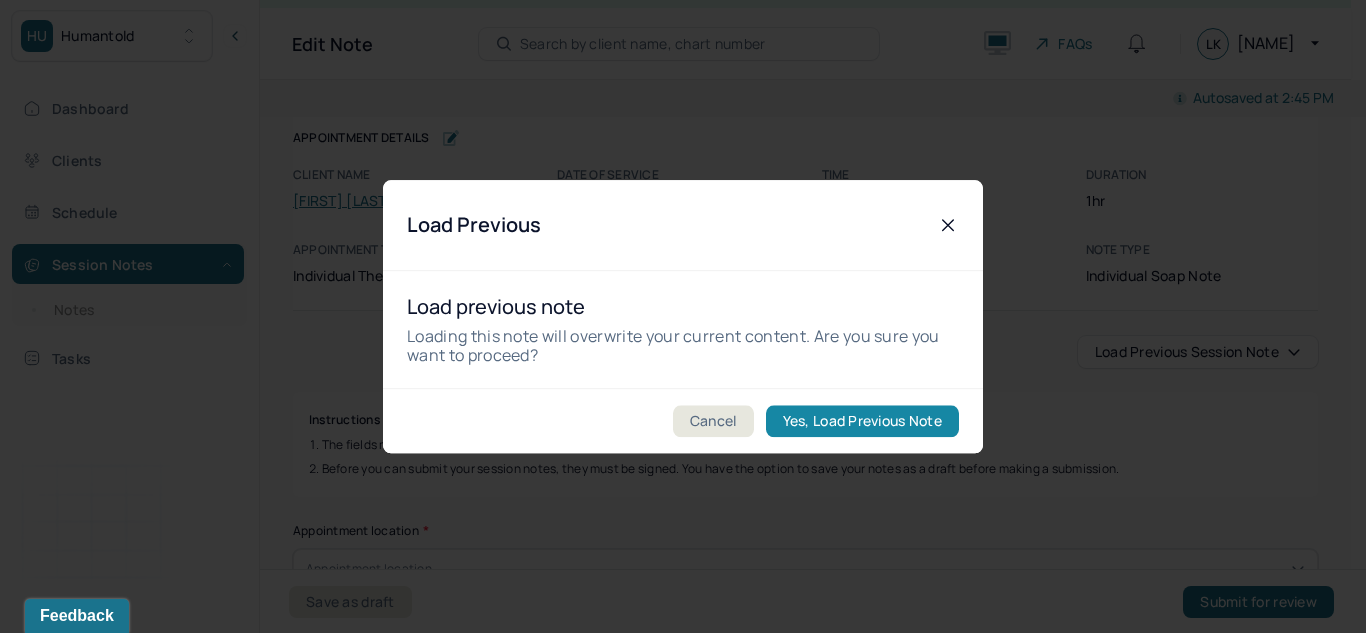 click on "Yes, Load Previous Note" at bounding box center (862, 421) 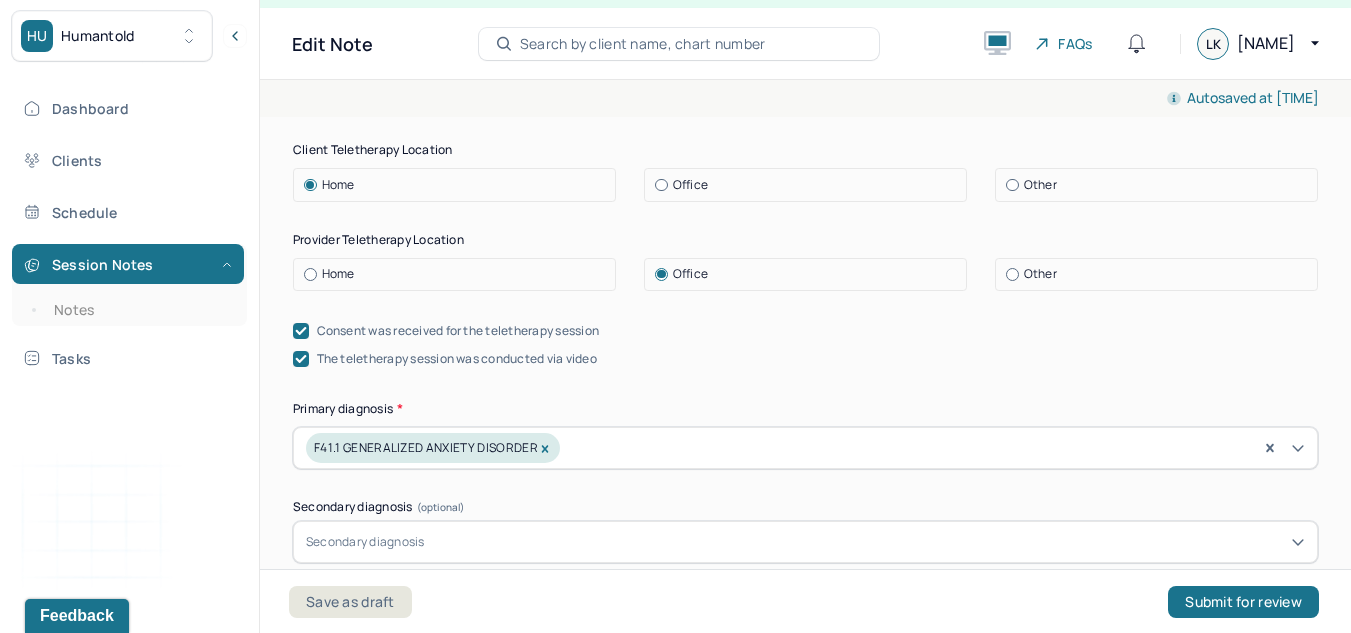 scroll, scrollTop: 477, scrollLeft: 0, axis: vertical 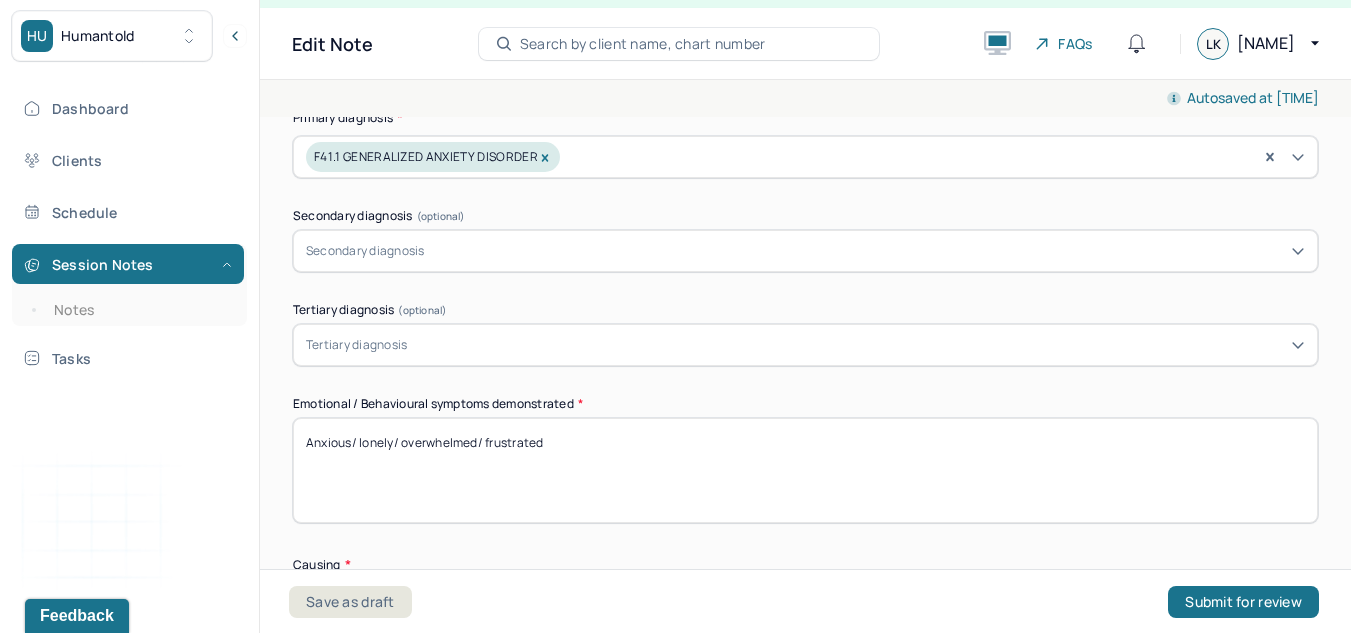 click on "Anxious/ lonely/ overwhelmed/ frustrated" at bounding box center (805, 470) 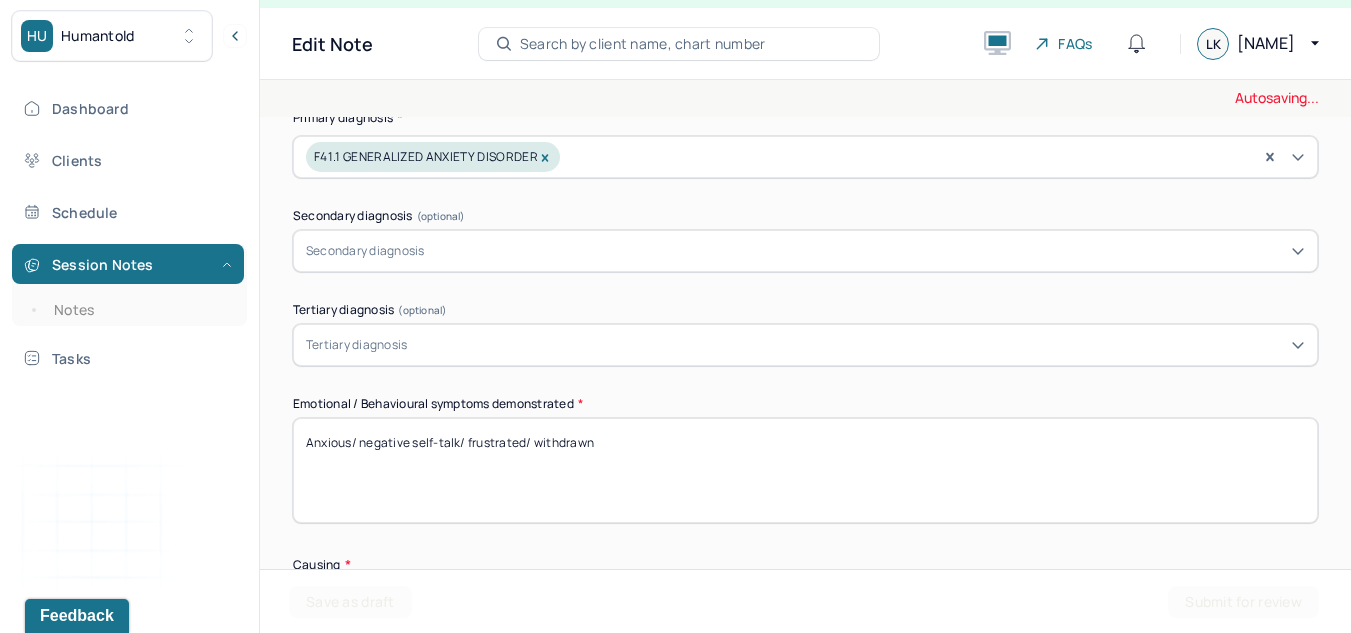 type on "Anxious/ negative self-talk/ frustrated/ withdrawn" 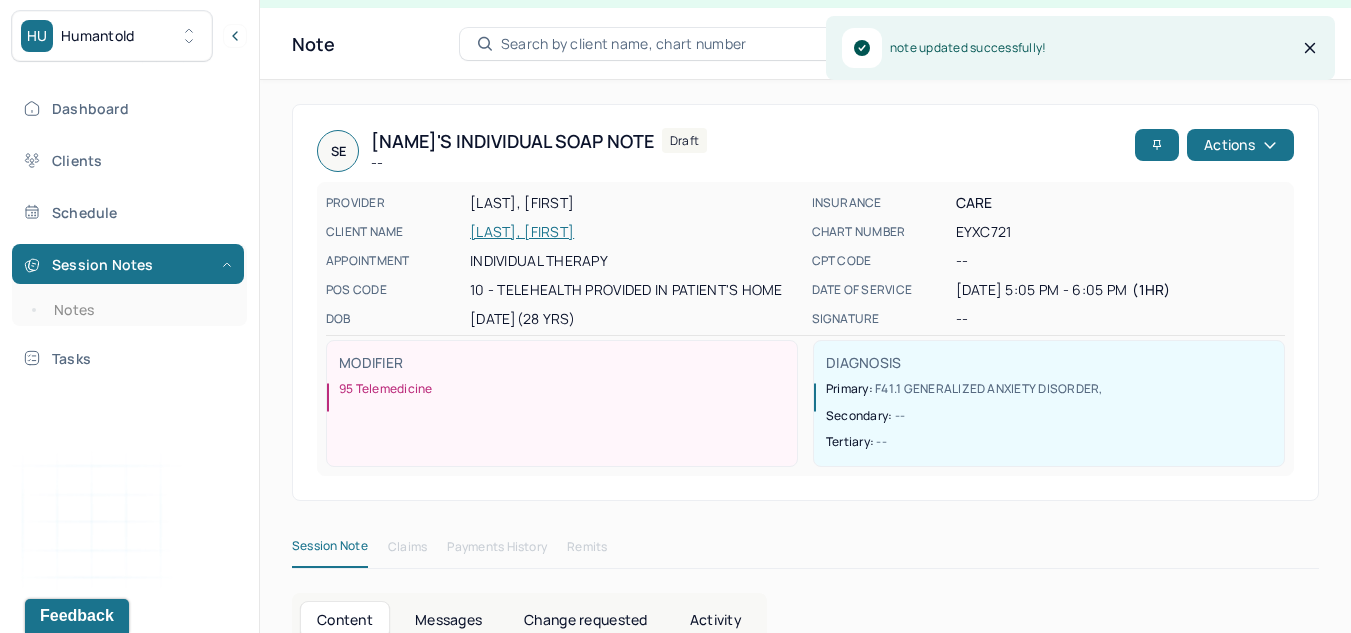 click on "Session Notes Notes" at bounding box center (129, 285) 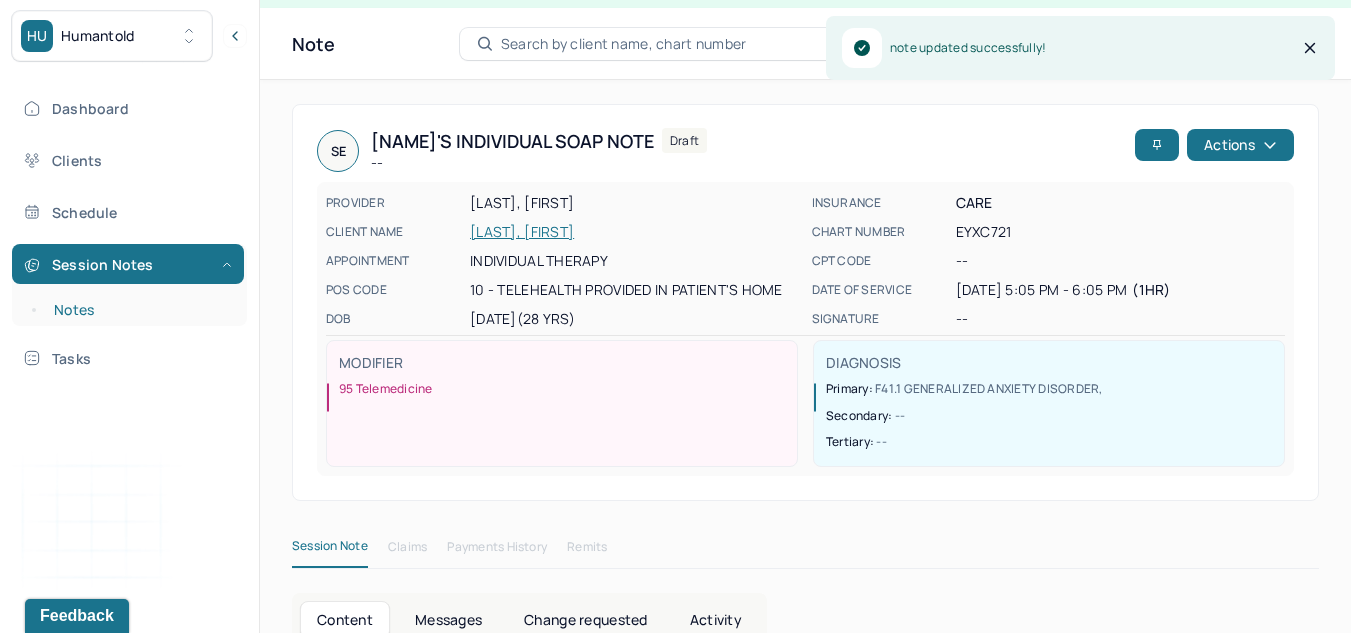 click on "Notes" at bounding box center [139, 310] 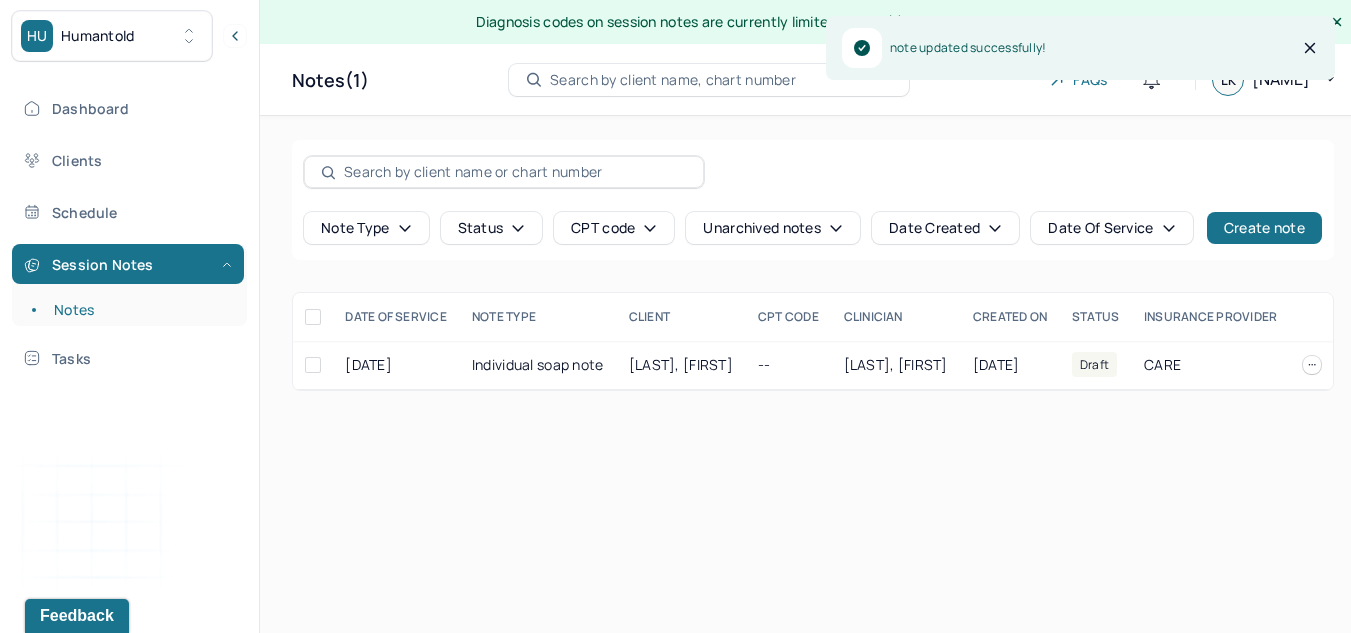 scroll, scrollTop: 0, scrollLeft: 0, axis: both 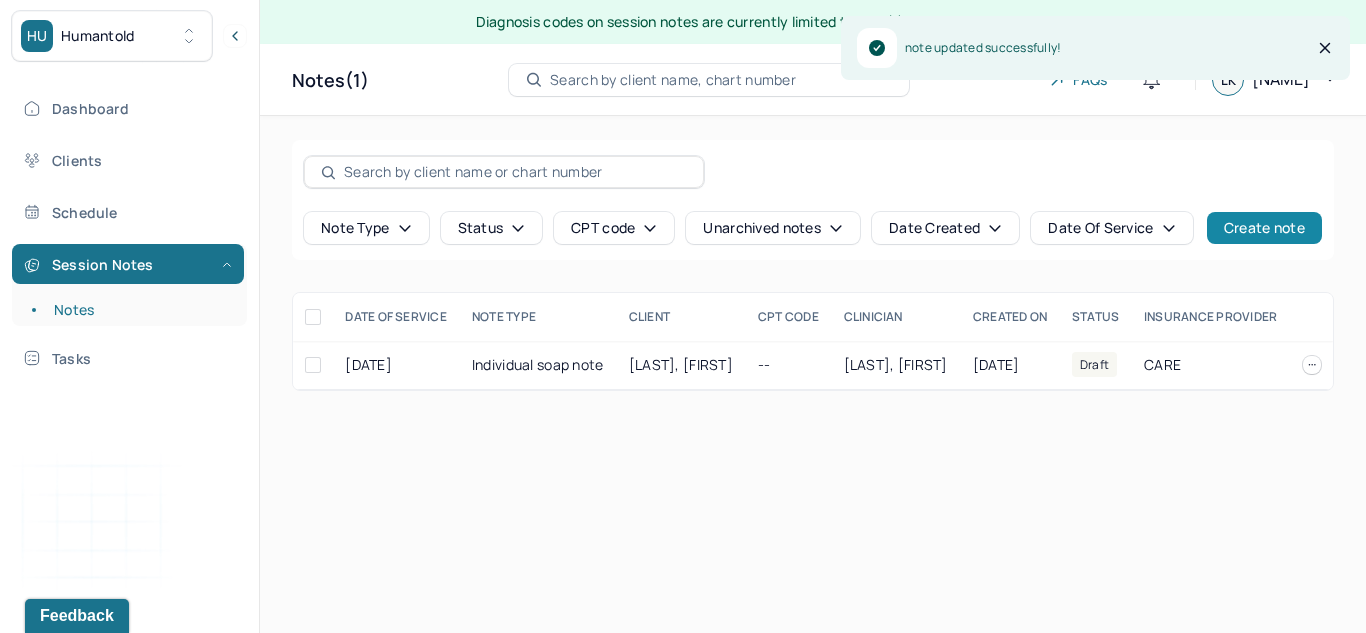 click on "Create note" at bounding box center [1264, 228] 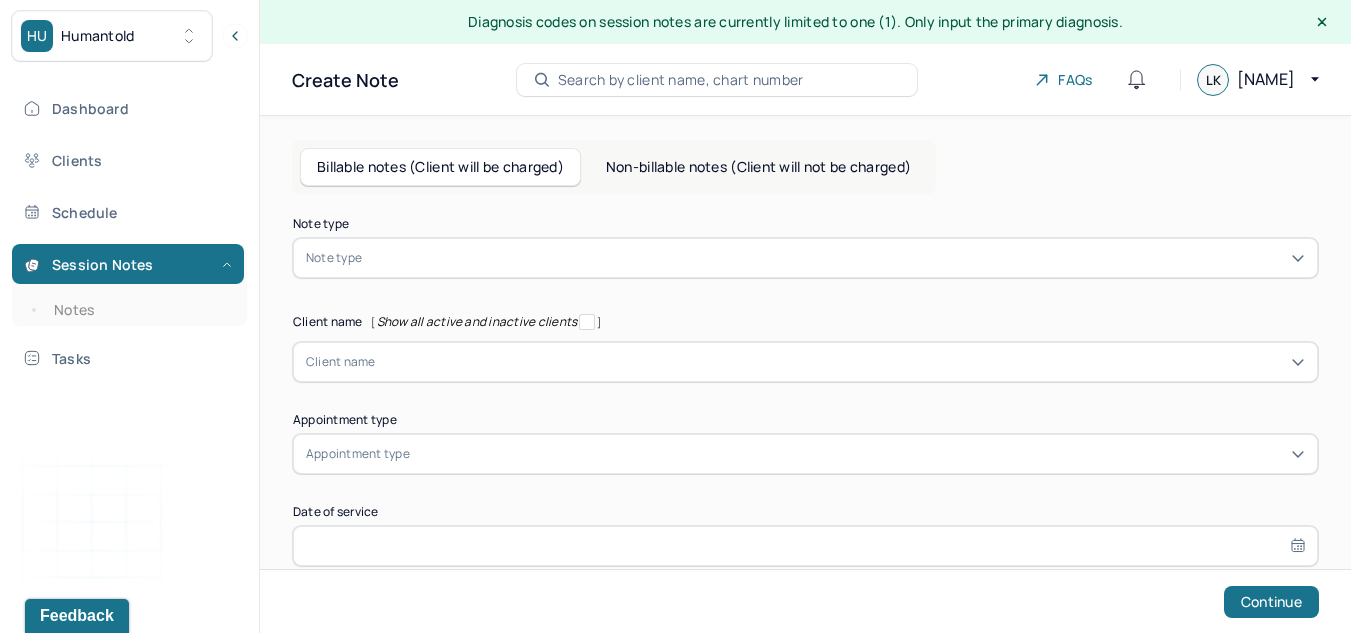 click at bounding box center (835, 258) 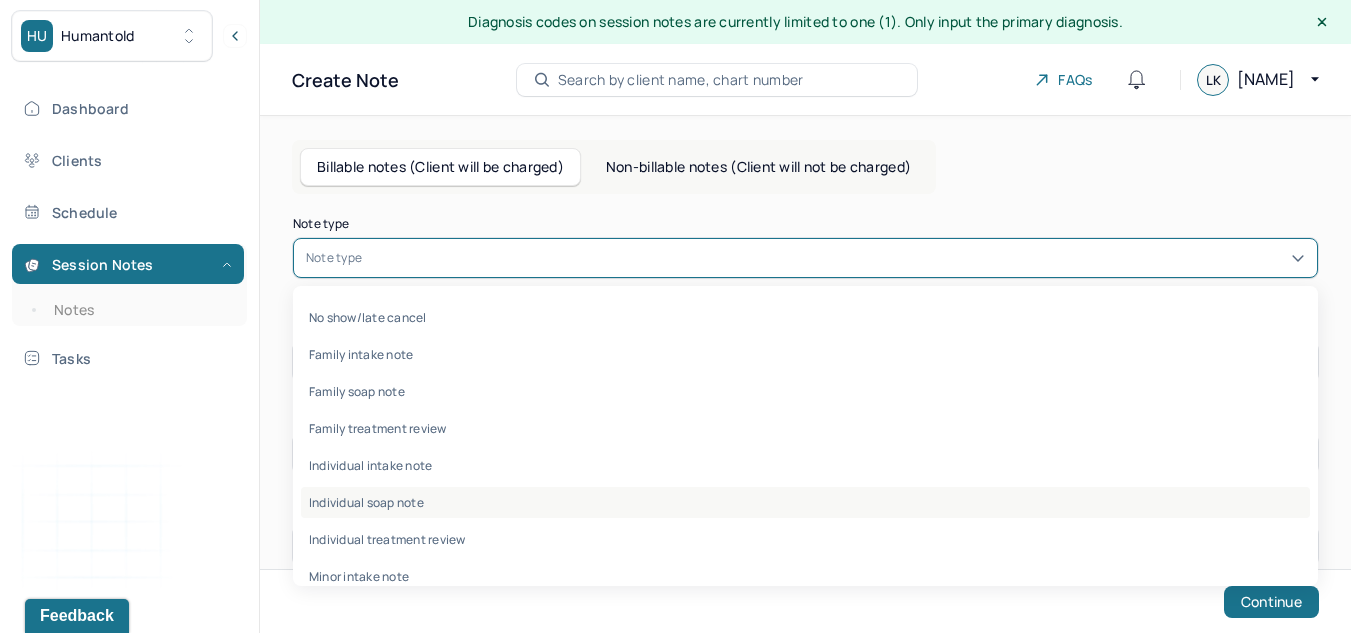 click on "Individual soap note" at bounding box center (805, 502) 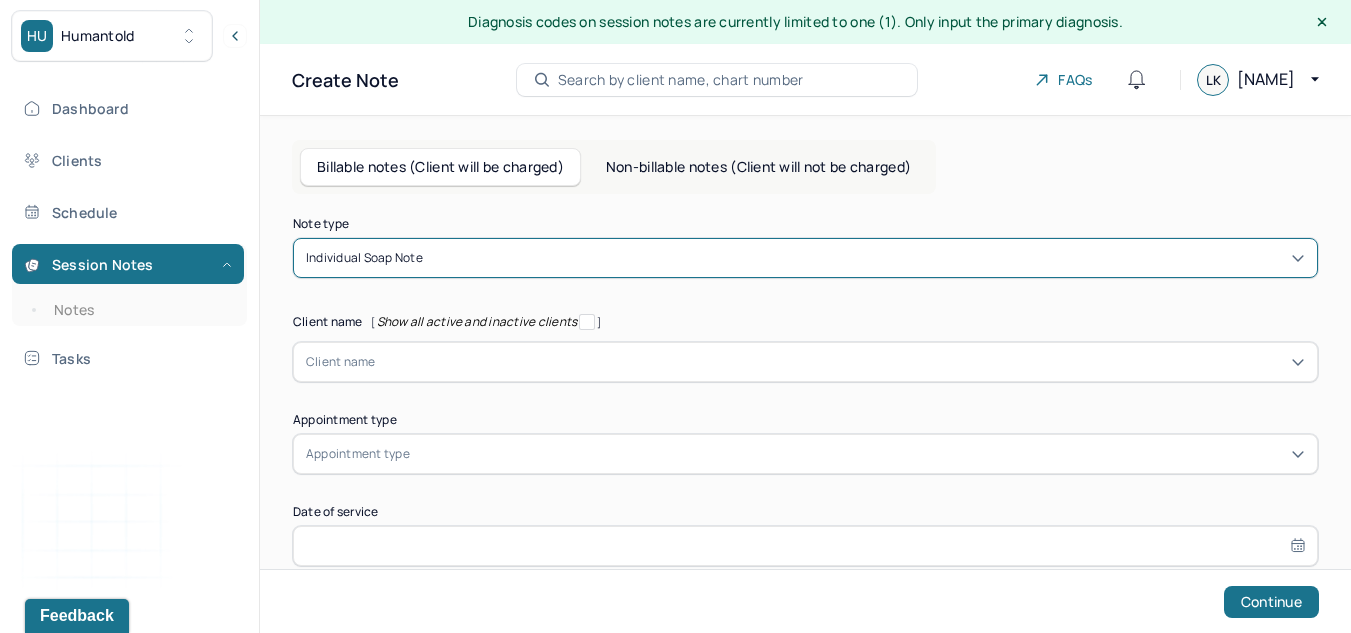 click on "Client name" at bounding box center [805, 362] 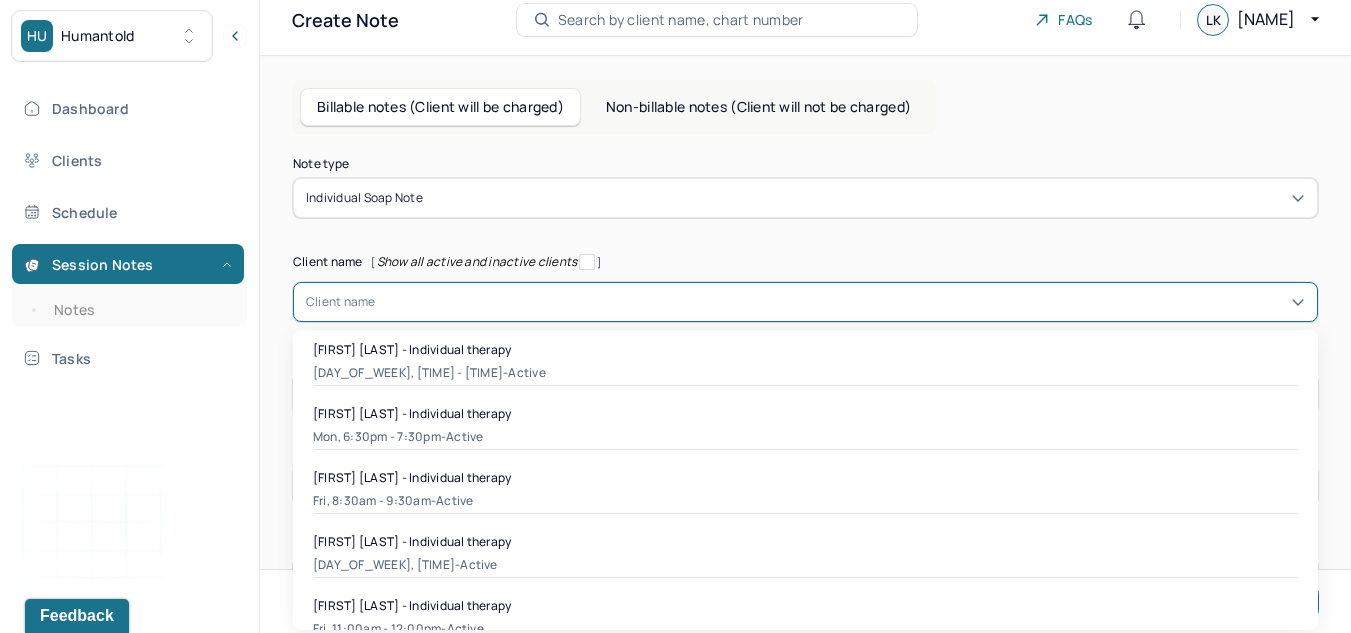 scroll, scrollTop: 65, scrollLeft: 0, axis: vertical 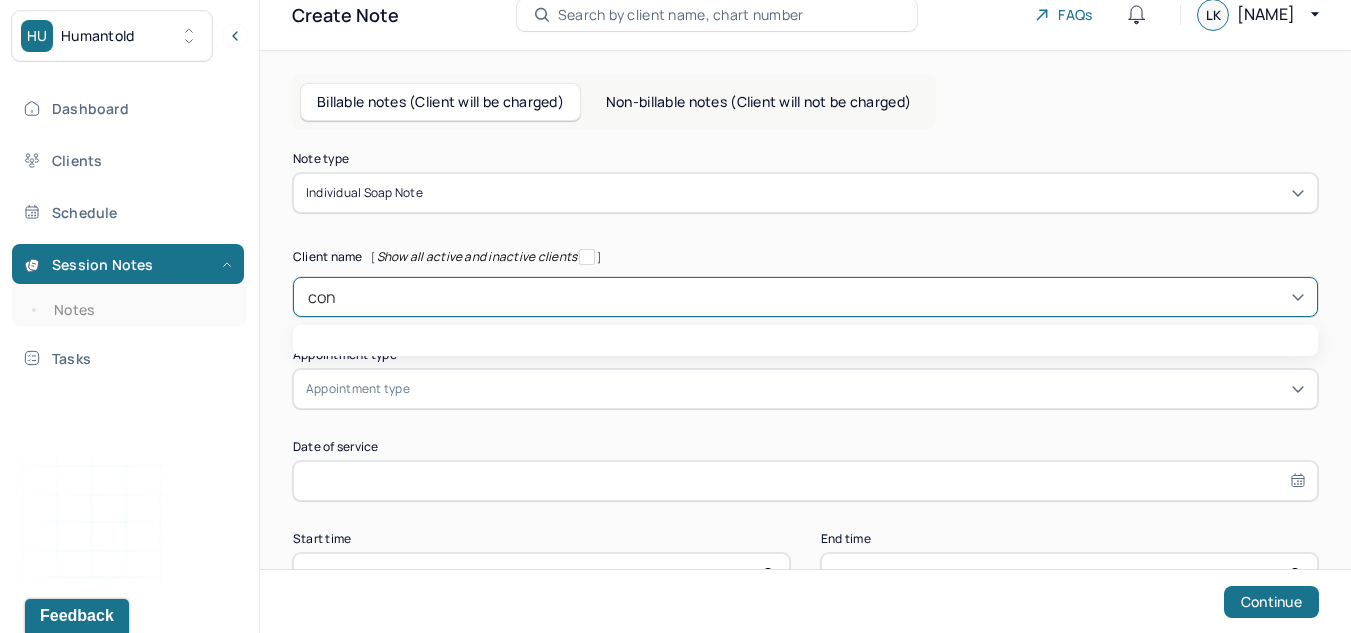 type on "conn" 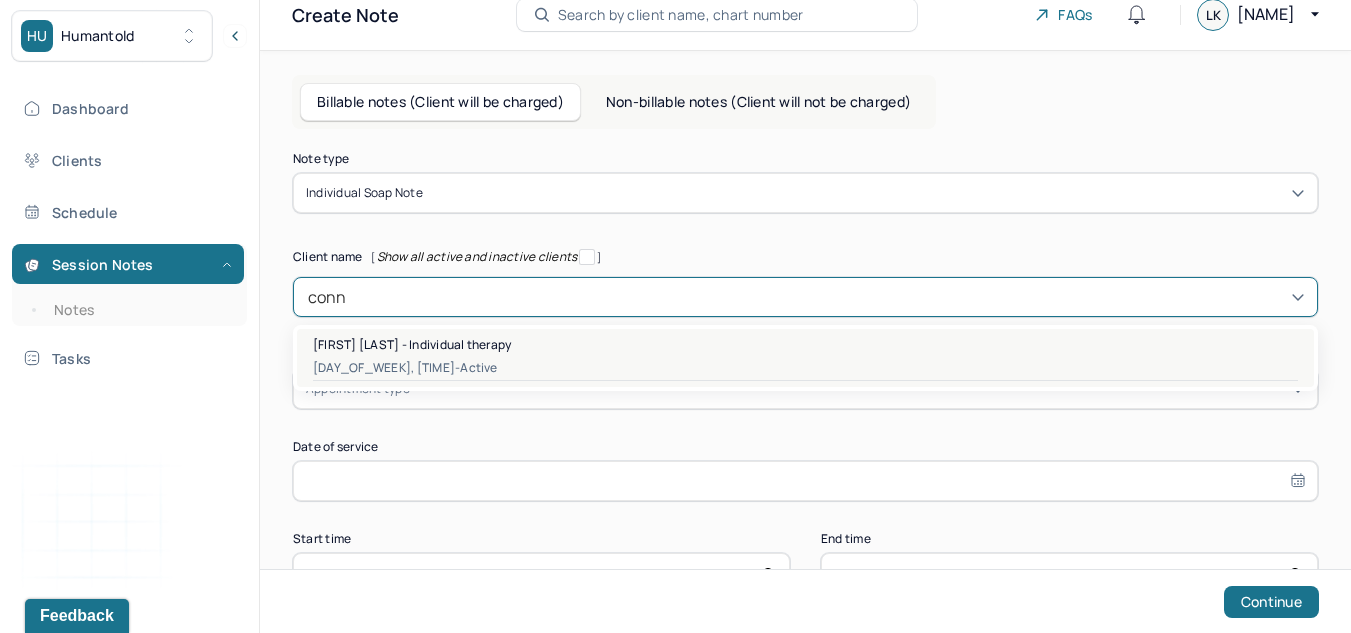 click on "[DAY_OF_WEEK], [TIME] - [TIME]  -  active" at bounding box center [805, 368] 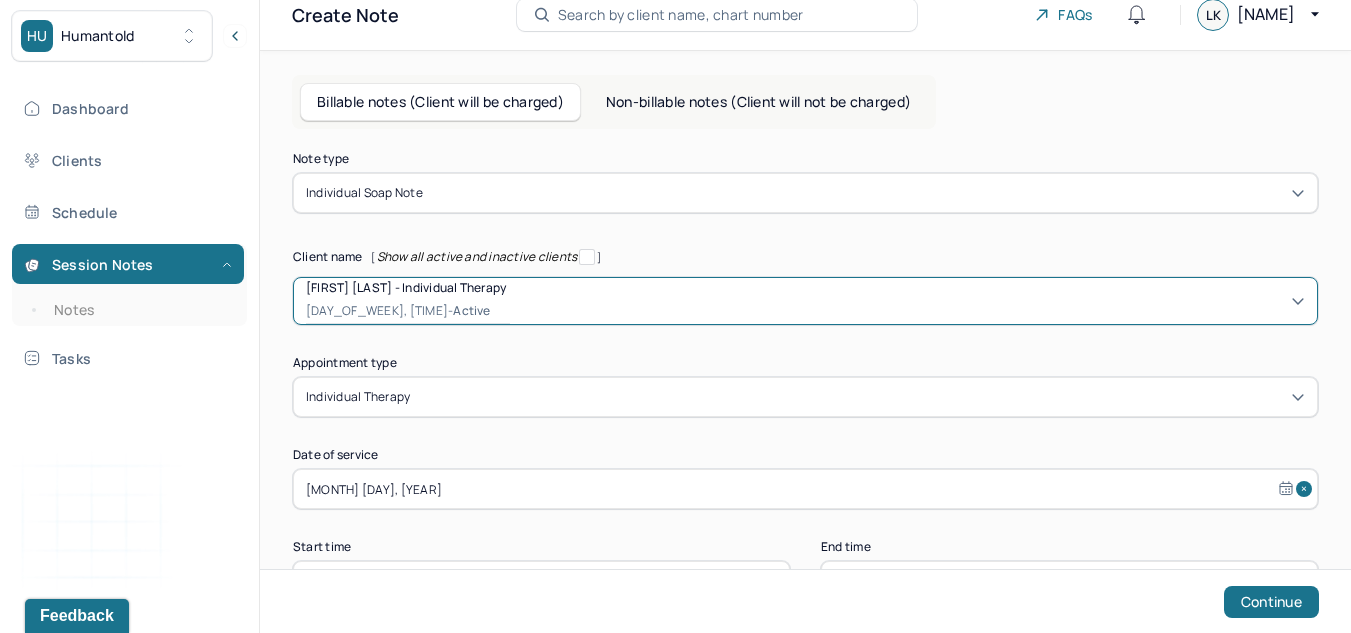 scroll, scrollTop: 139, scrollLeft: 0, axis: vertical 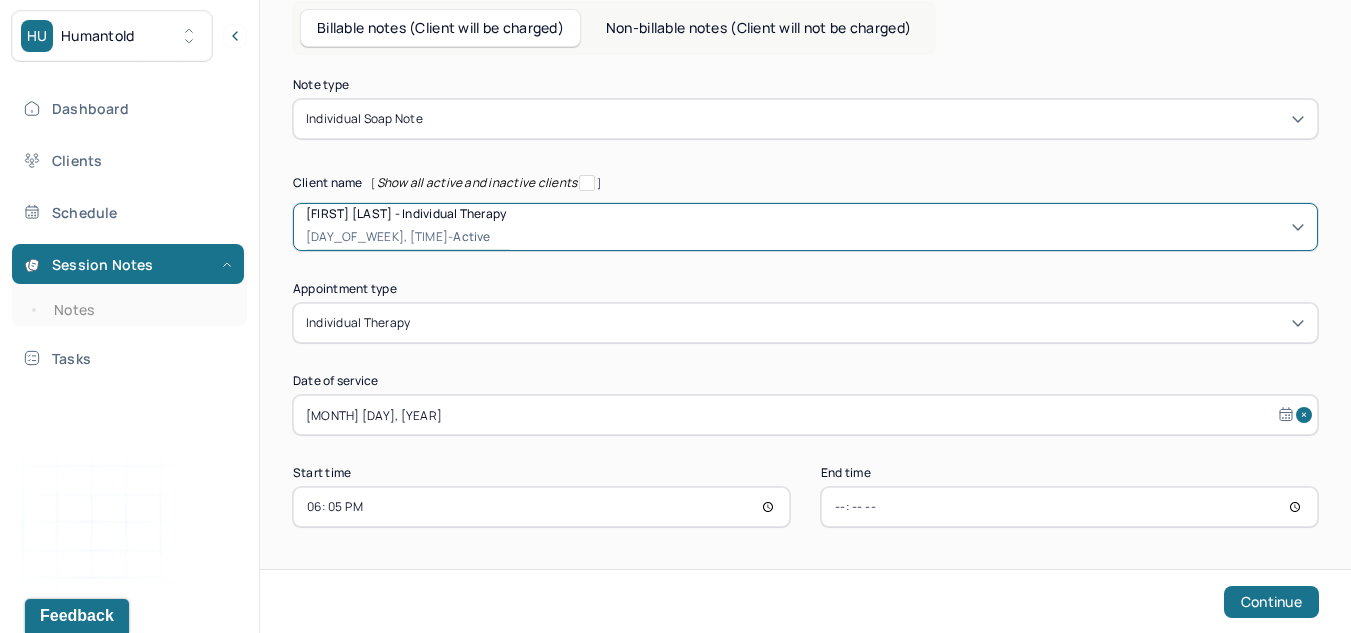 click on "Continue" at bounding box center [805, 601] 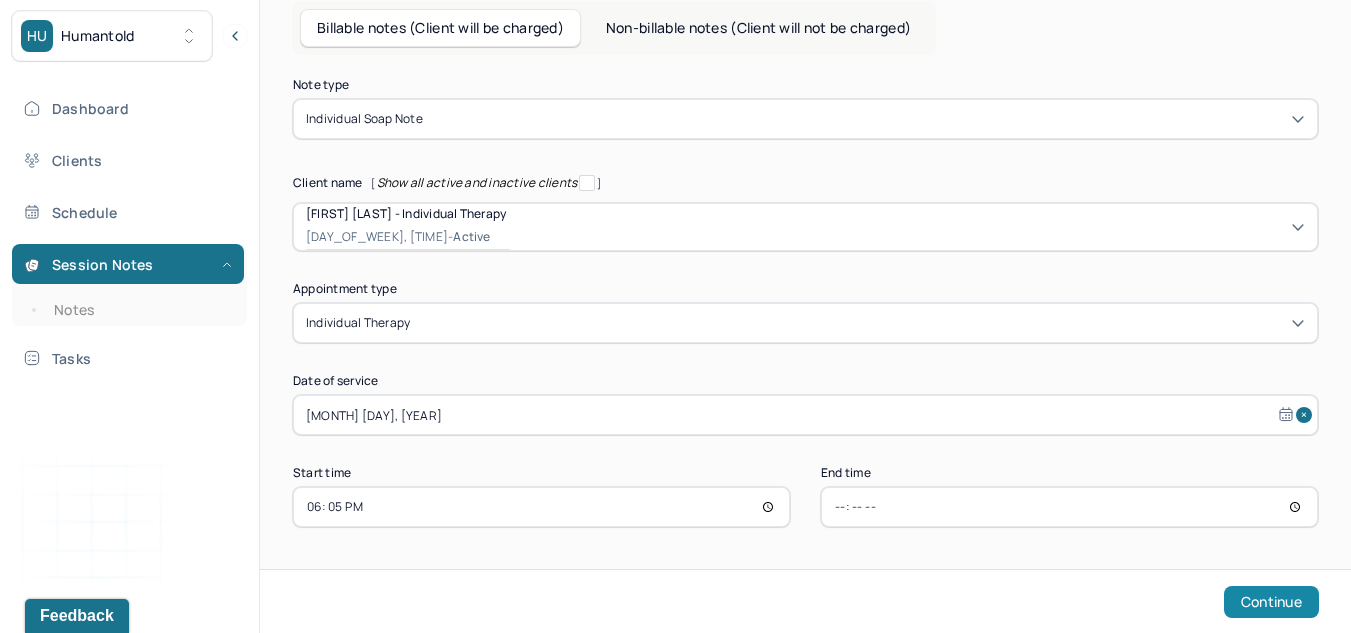 click on "Continue" at bounding box center (1271, 602) 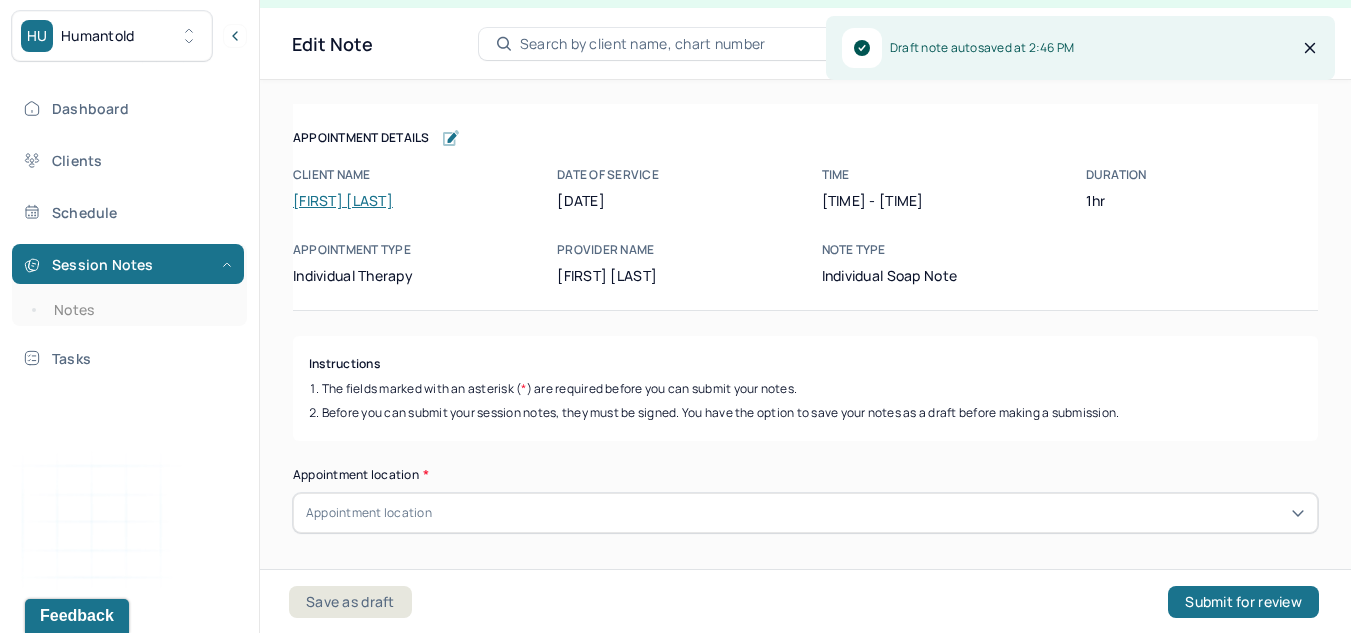 scroll, scrollTop: 36, scrollLeft: 0, axis: vertical 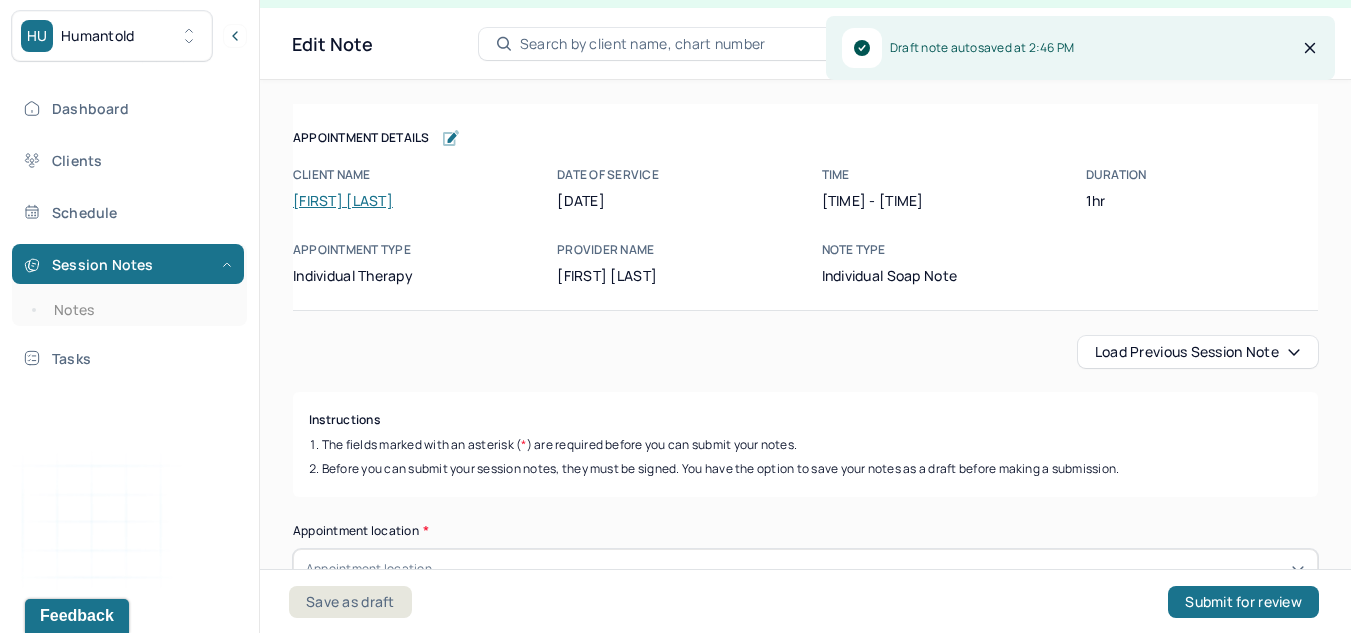 click on "Load previous session note" at bounding box center (1198, 352) 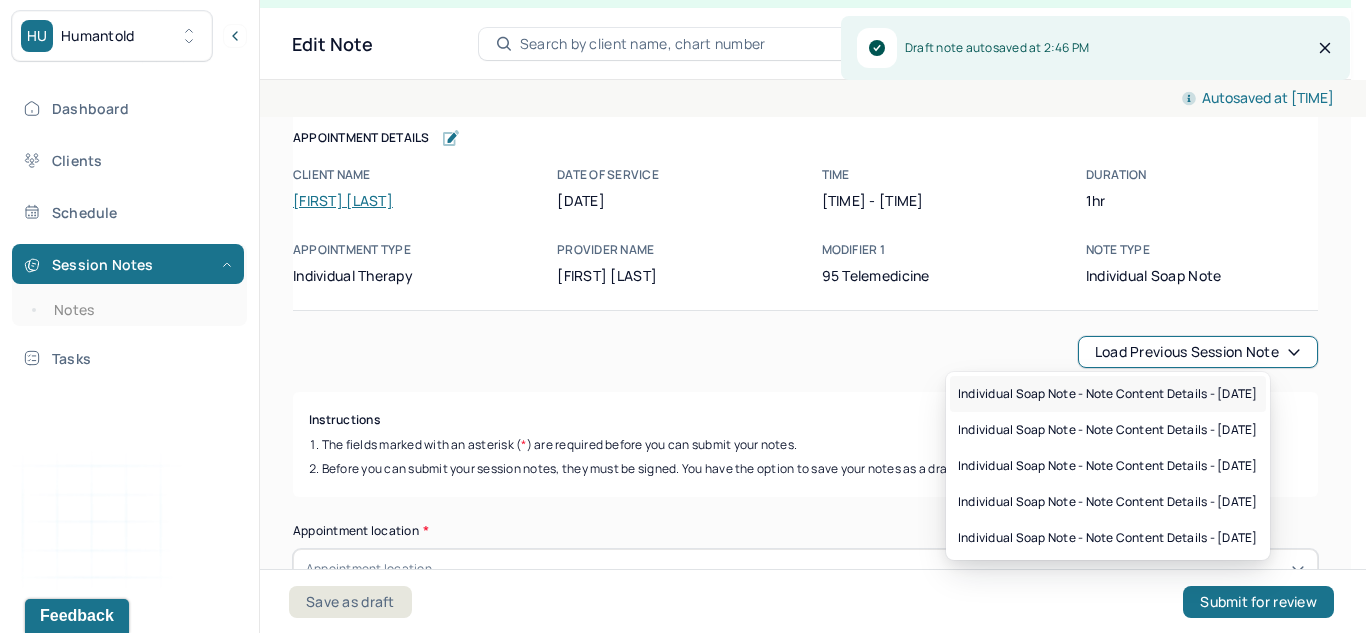 click on "Individual soap note   - Note content Details -   [DATE]" at bounding box center (1108, 394) 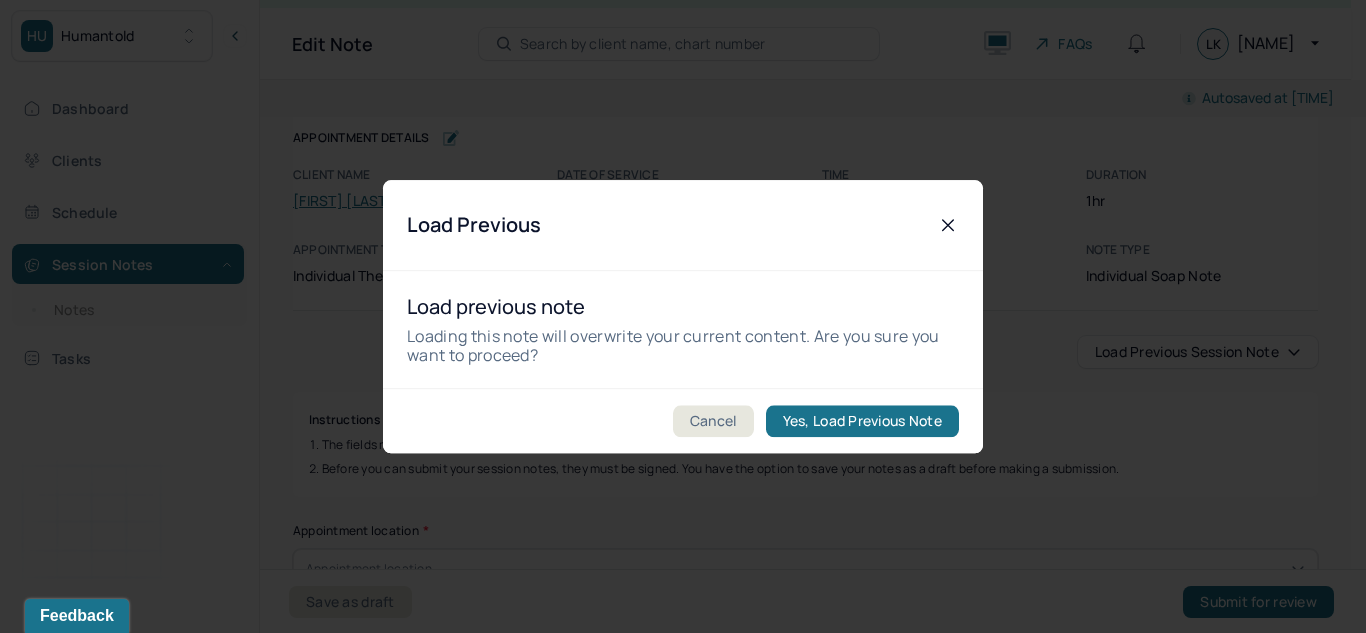 click on "Cancel     Yes, Load Previous Note" at bounding box center [683, 420] 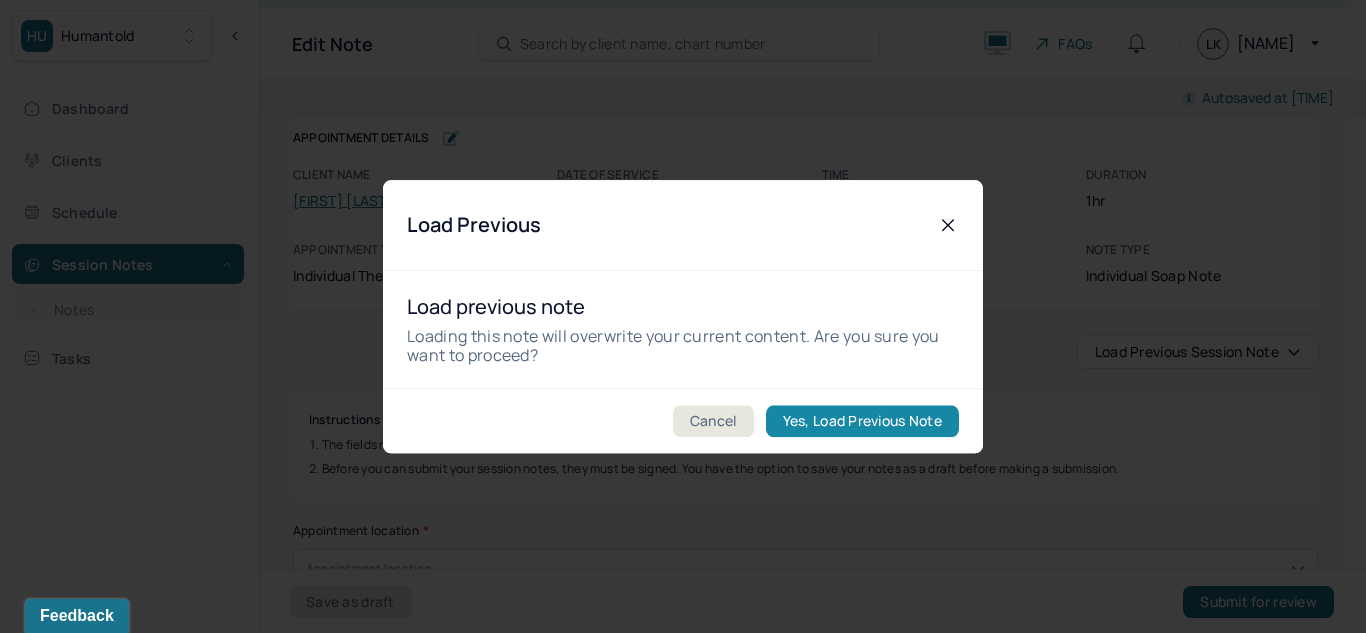 click on "Yes, Load Previous Note" at bounding box center [862, 421] 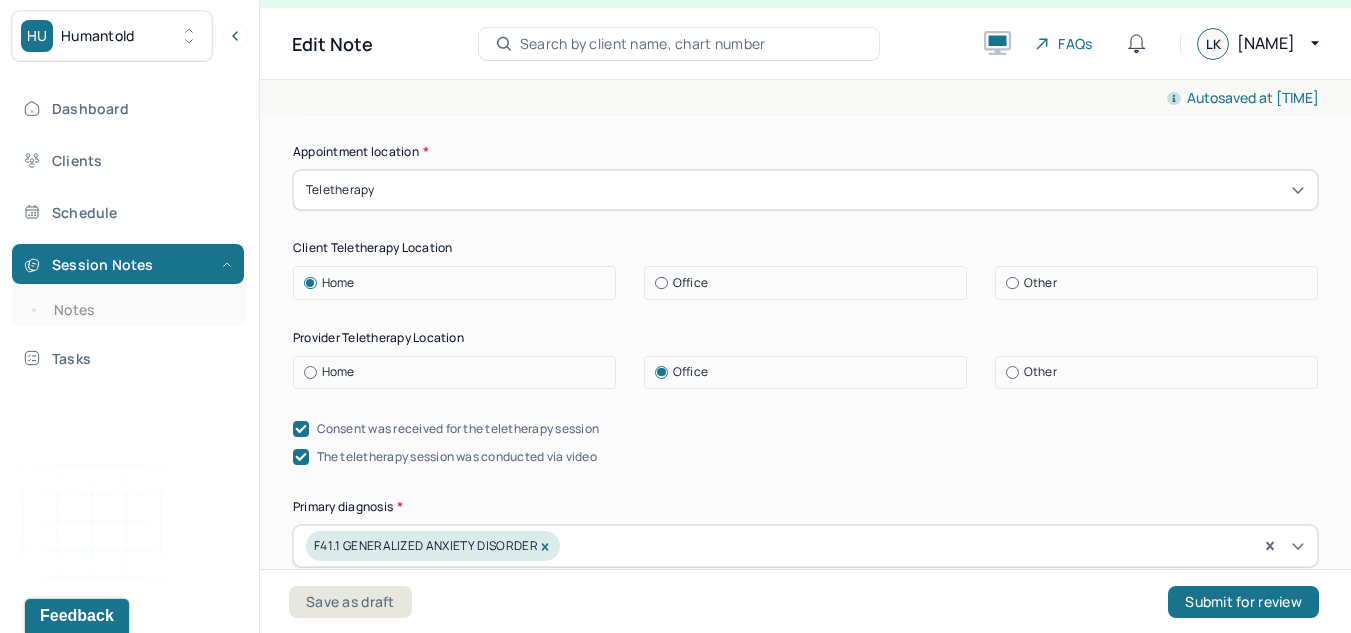 scroll, scrollTop: 379, scrollLeft: 0, axis: vertical 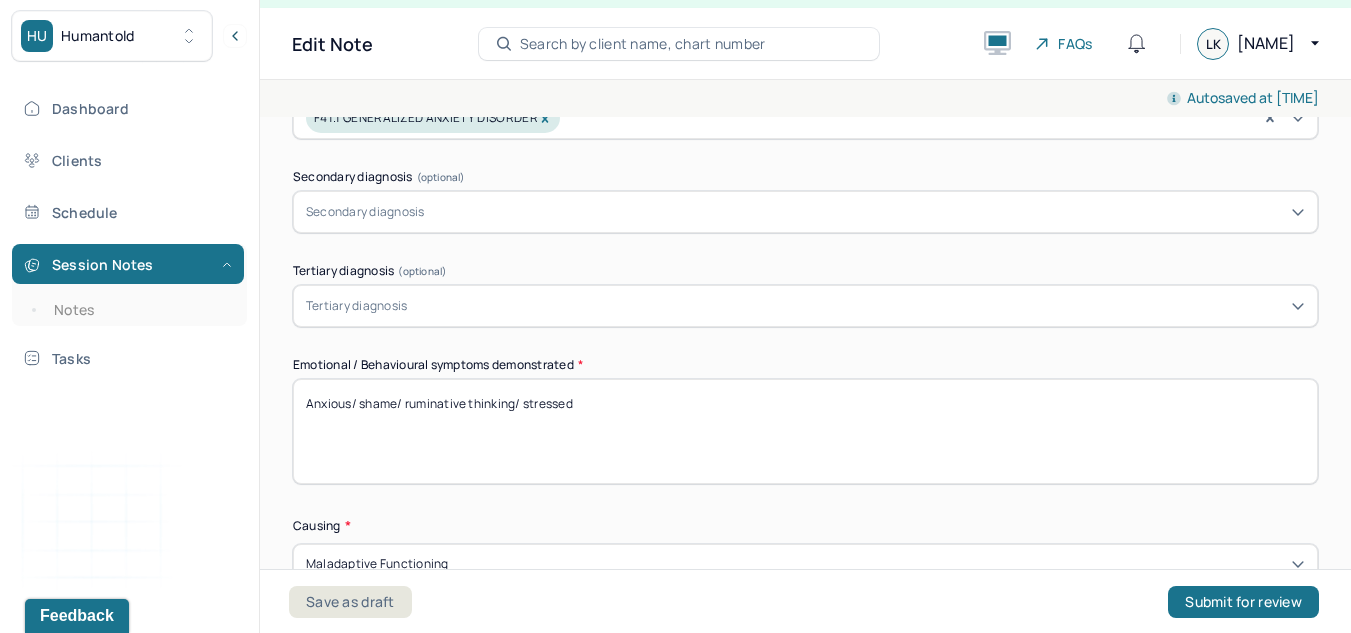 drag, startPoint x: 607, startPoint y: 405, endPoint x: 357, endPoint y: 401, distance: 250.032 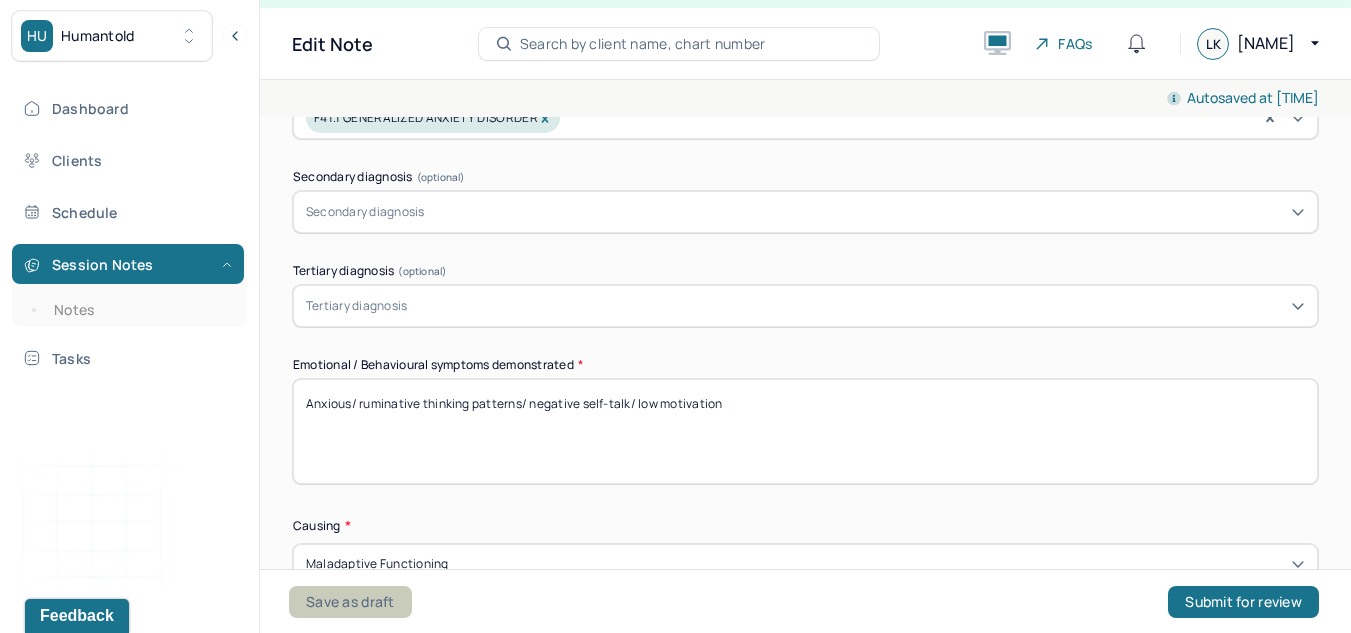 type on "Anxious/ ruminative thinking patterns/ negative self-talk/ low motivation" 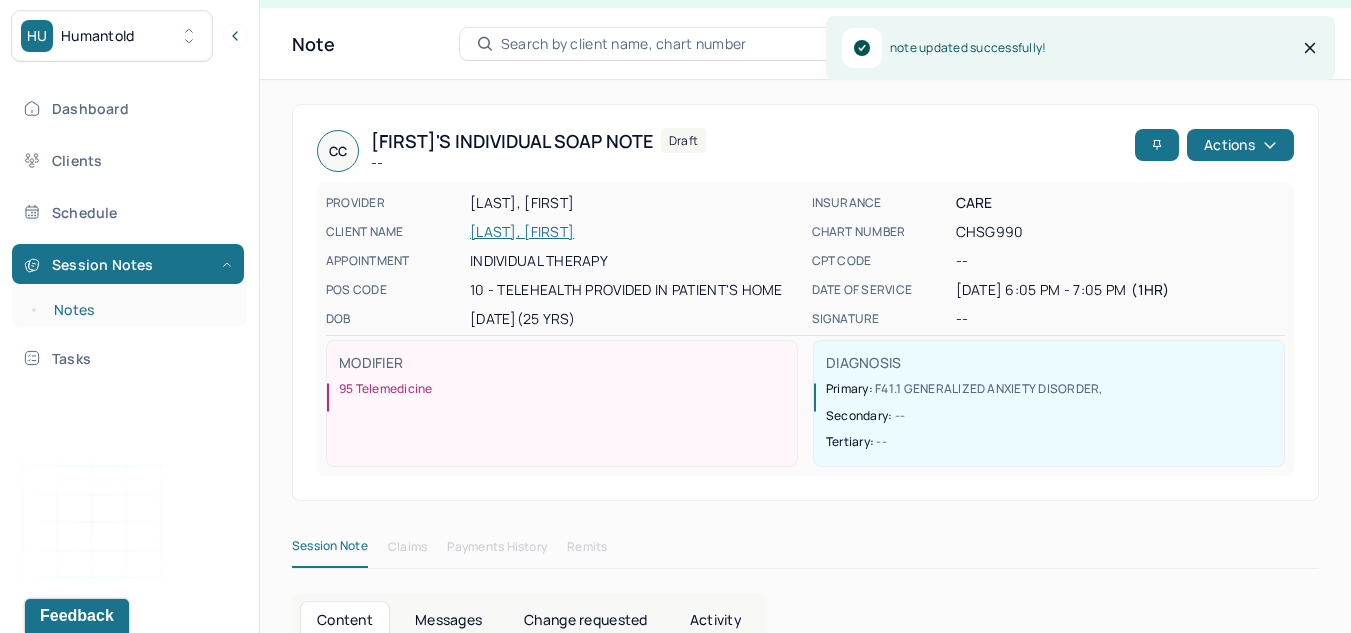 click on "Notes" at bounding box center (139, 310) 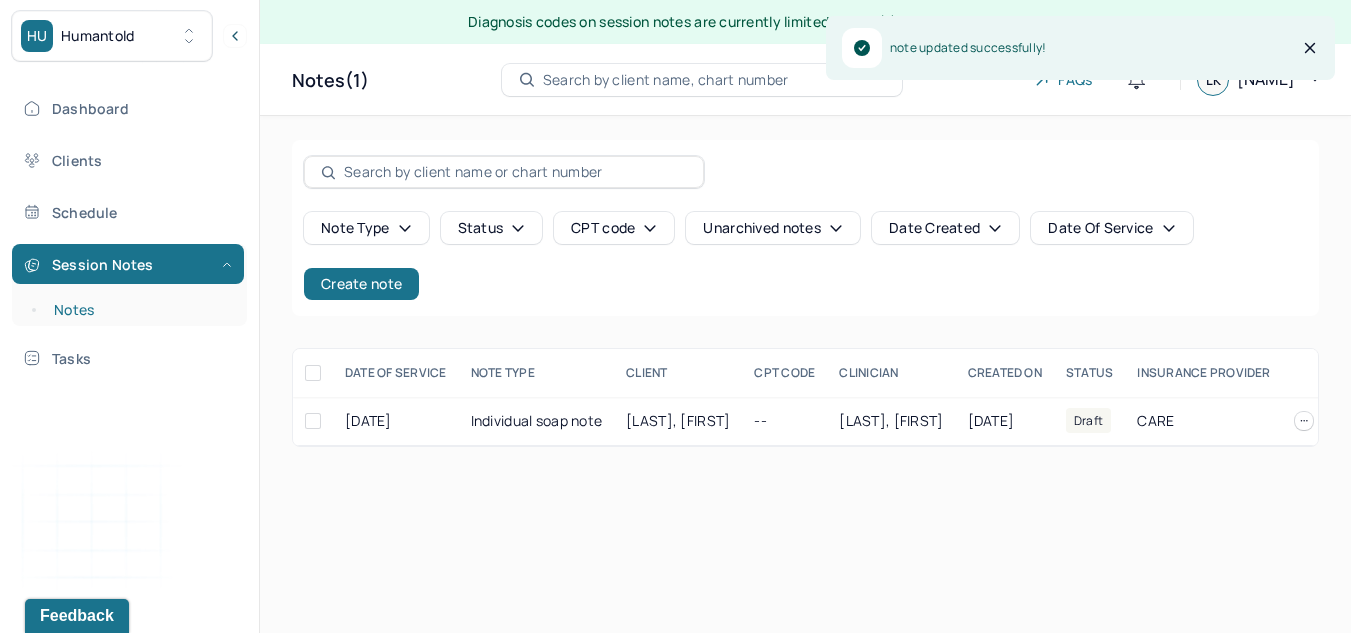 scroll, scrollTop: 0, scrollLeft: 0, axis: both 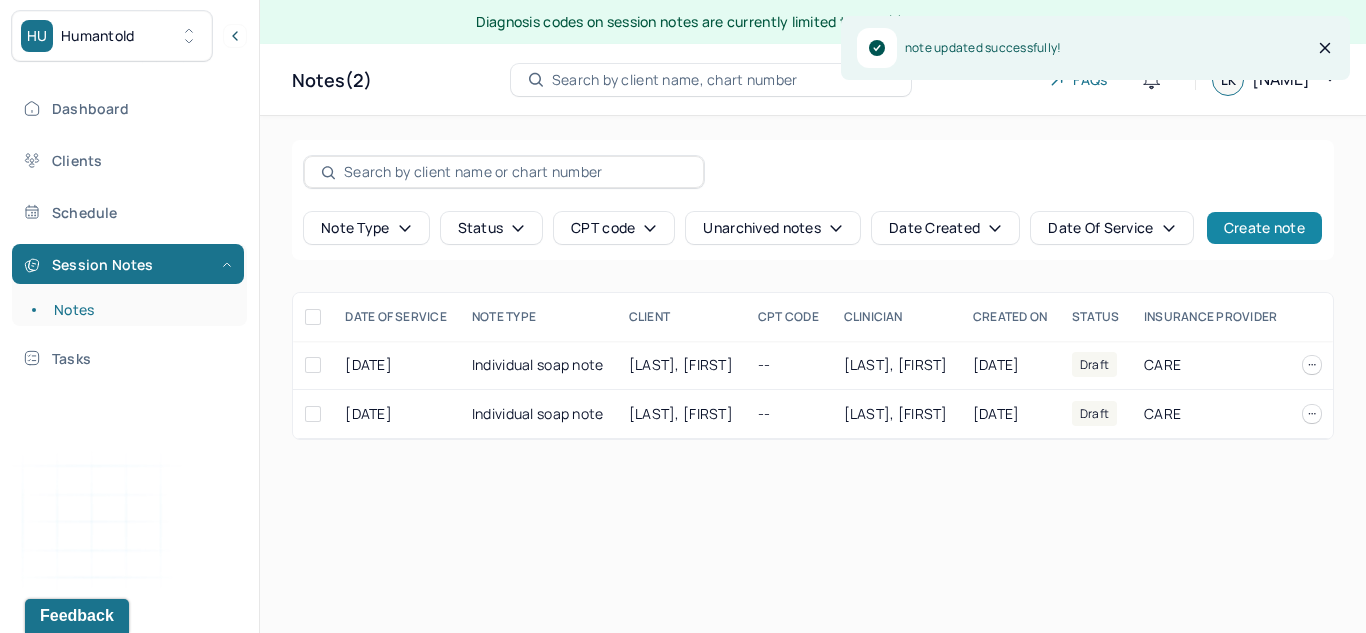 click on "Create note" at bounding box center (1264, 228) 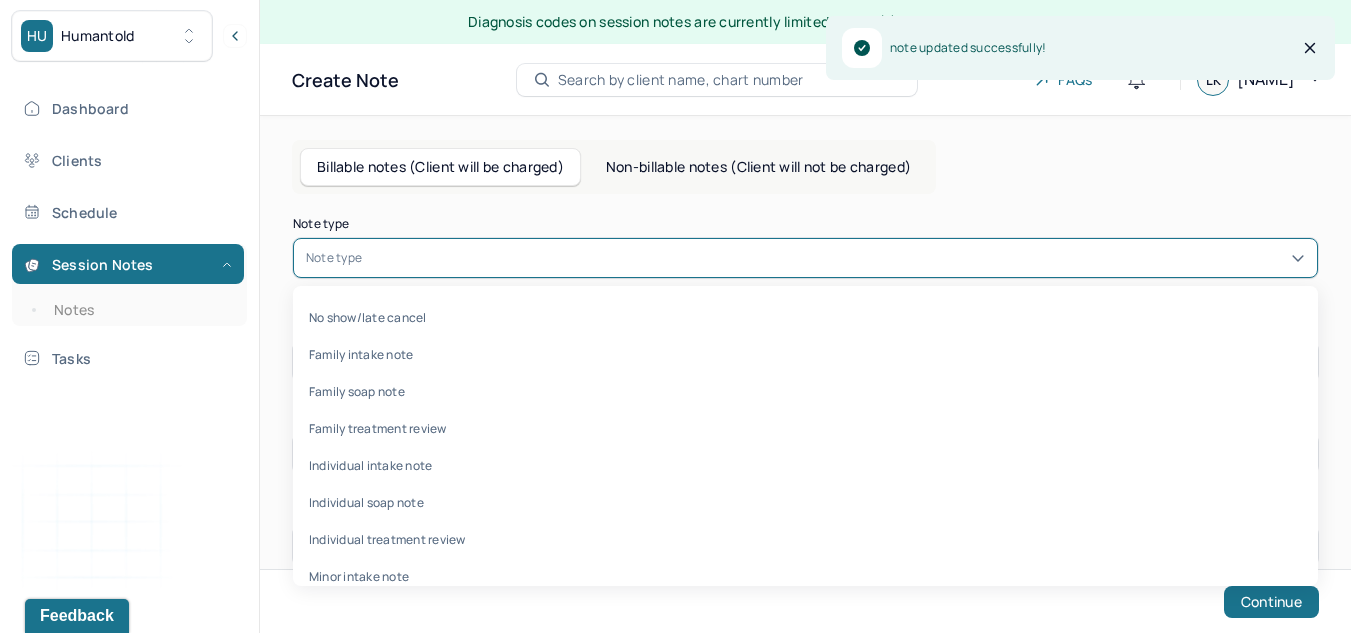 click at bounding box center [369, 258] 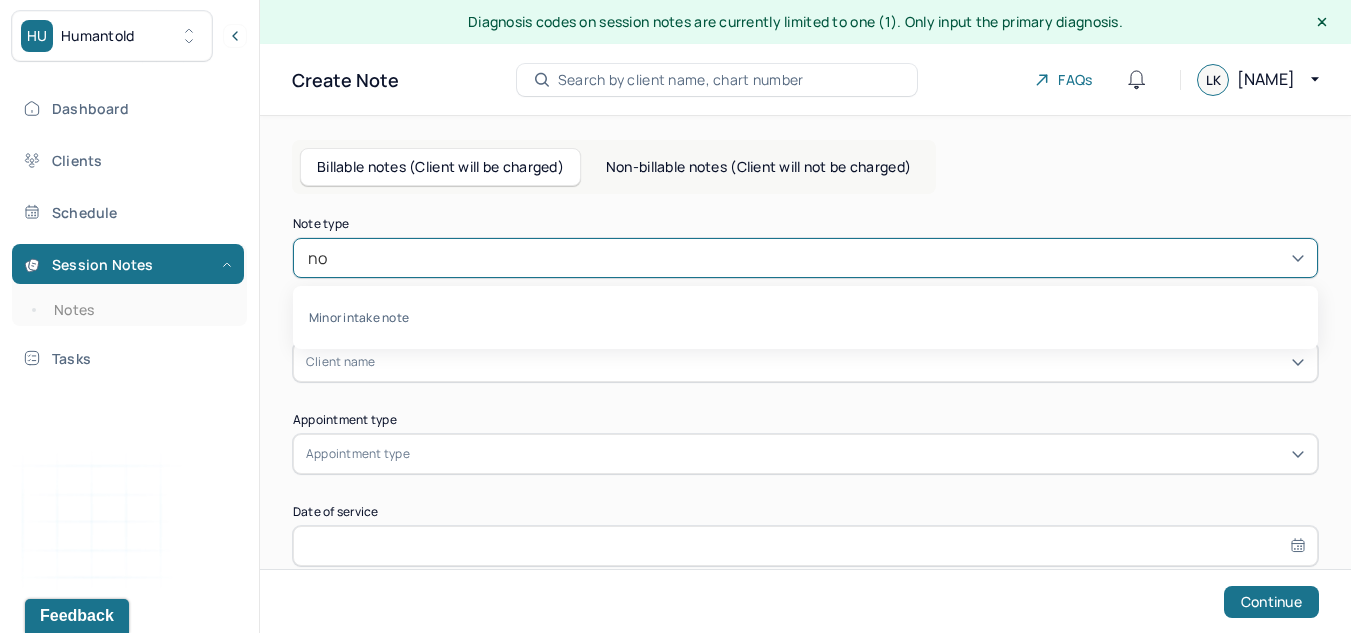 type on "n" 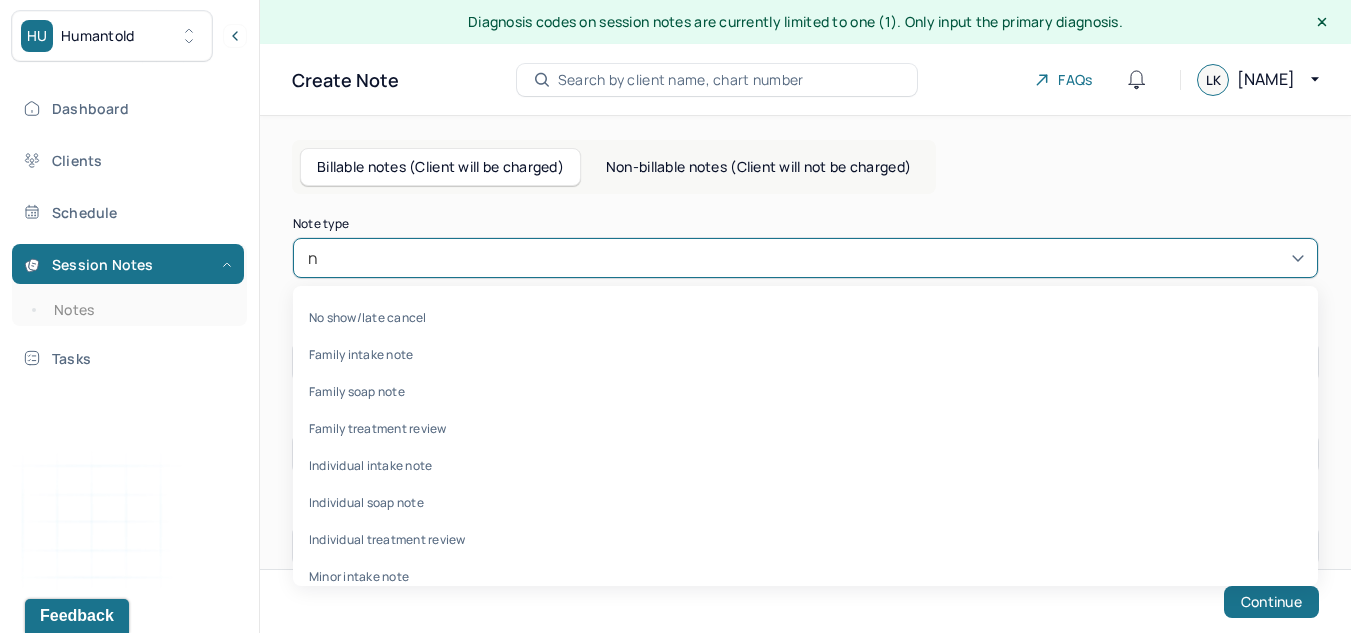 type 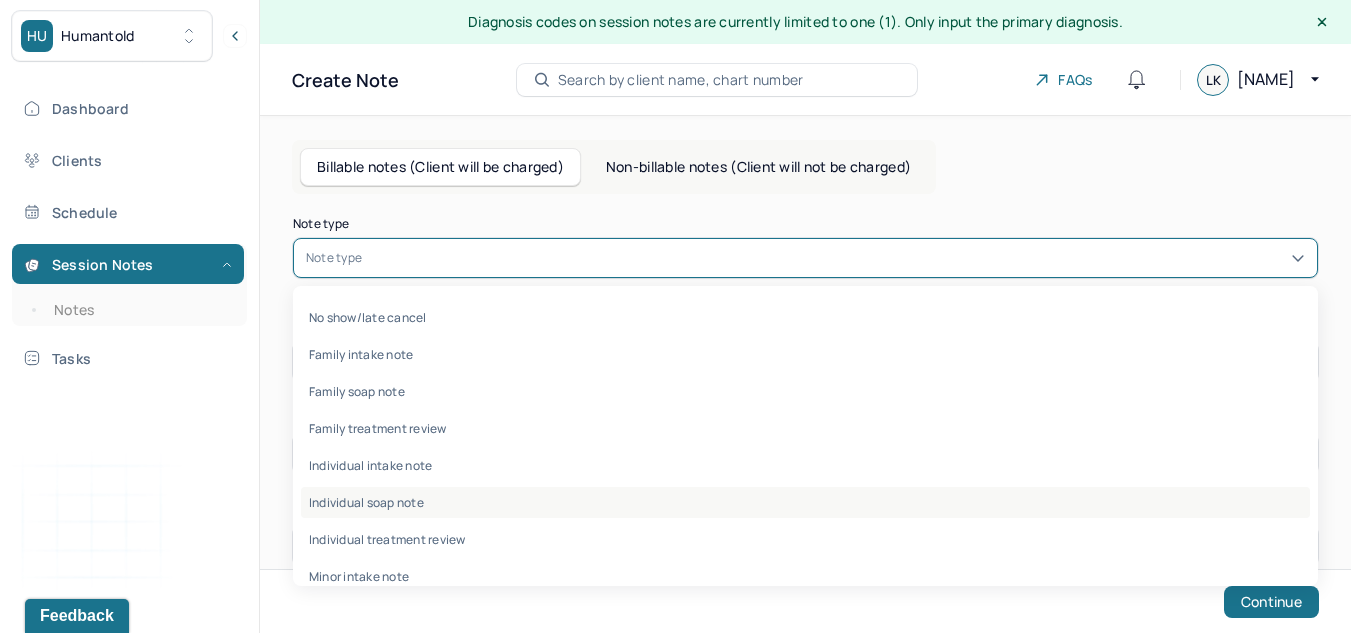 click on "Individual soap note" at bounding box center [805, 502] 